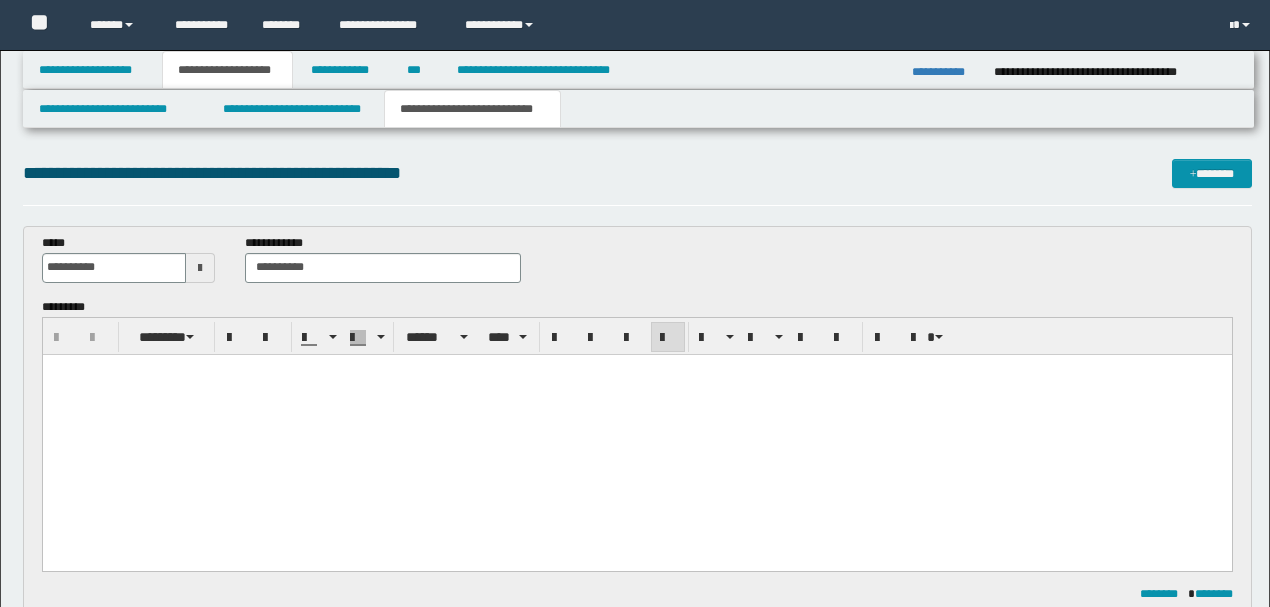 scroll, scrollTop: 666, scrollLeft: 0, axis: vertical 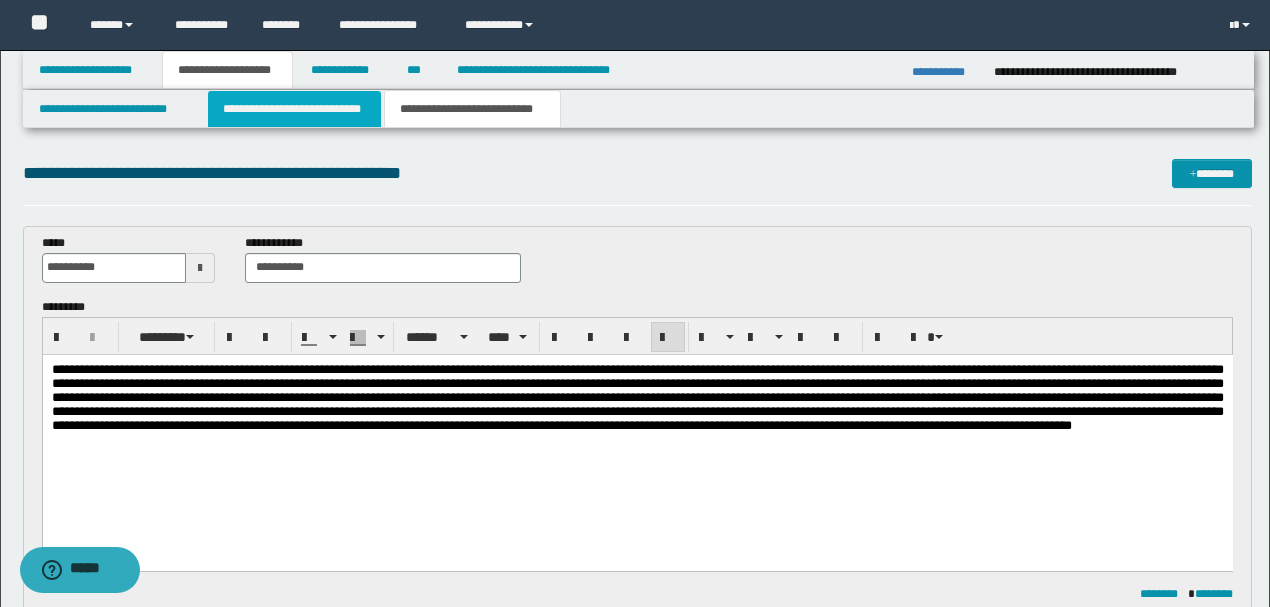 click on "**********" at bounding box center (294, 109) 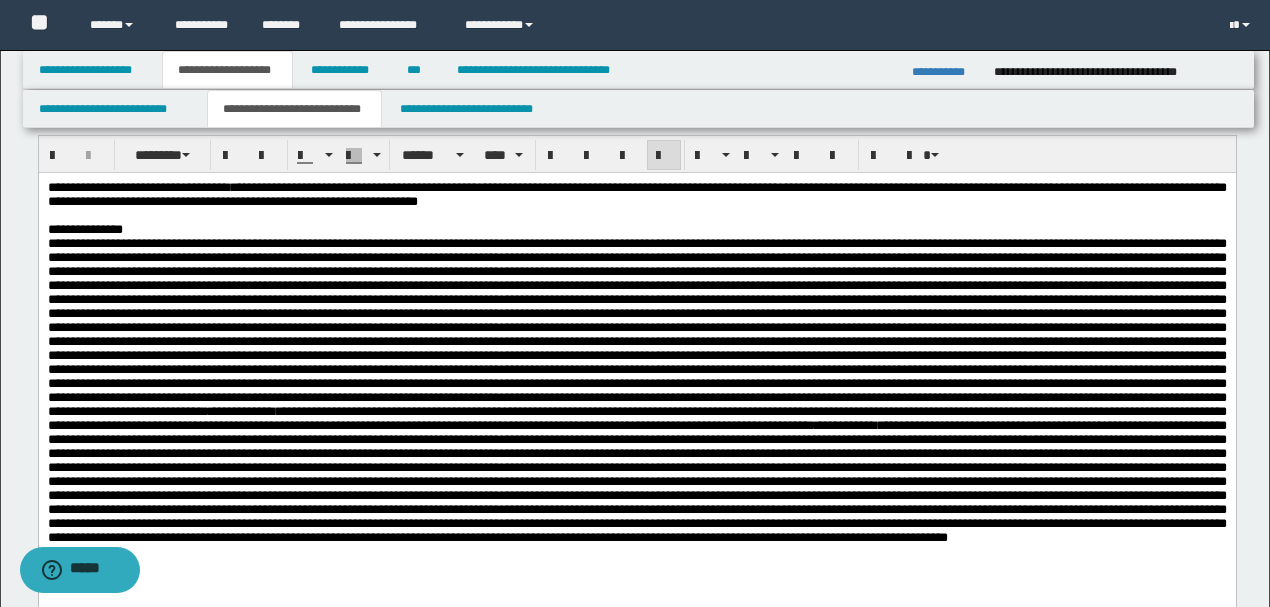 scroll, scrollTop: 66, scrollLeft: 0, axis: vertical 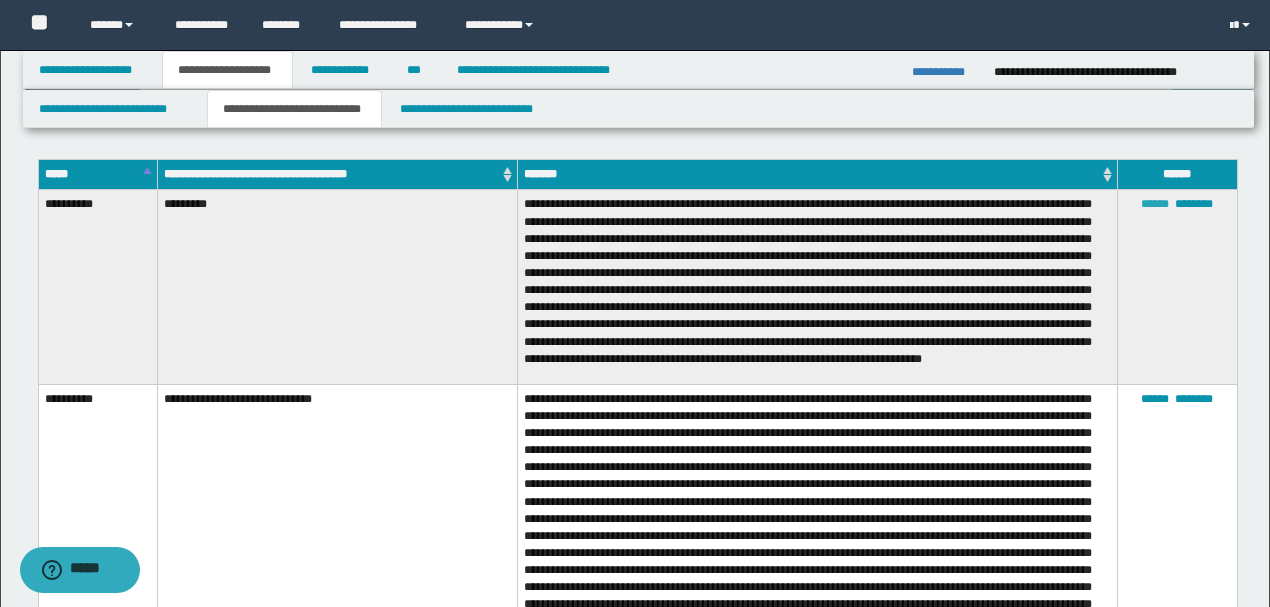 click on "******" at bounding box center (1155, 204) 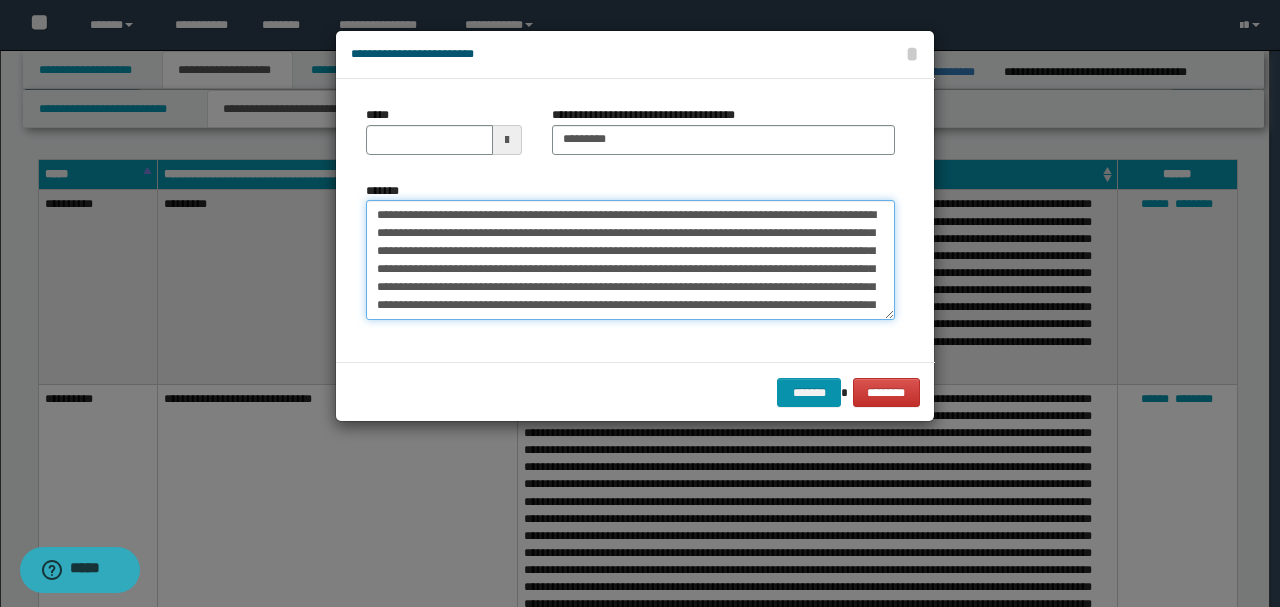 click on "*******" at bounding box center [630, 260] 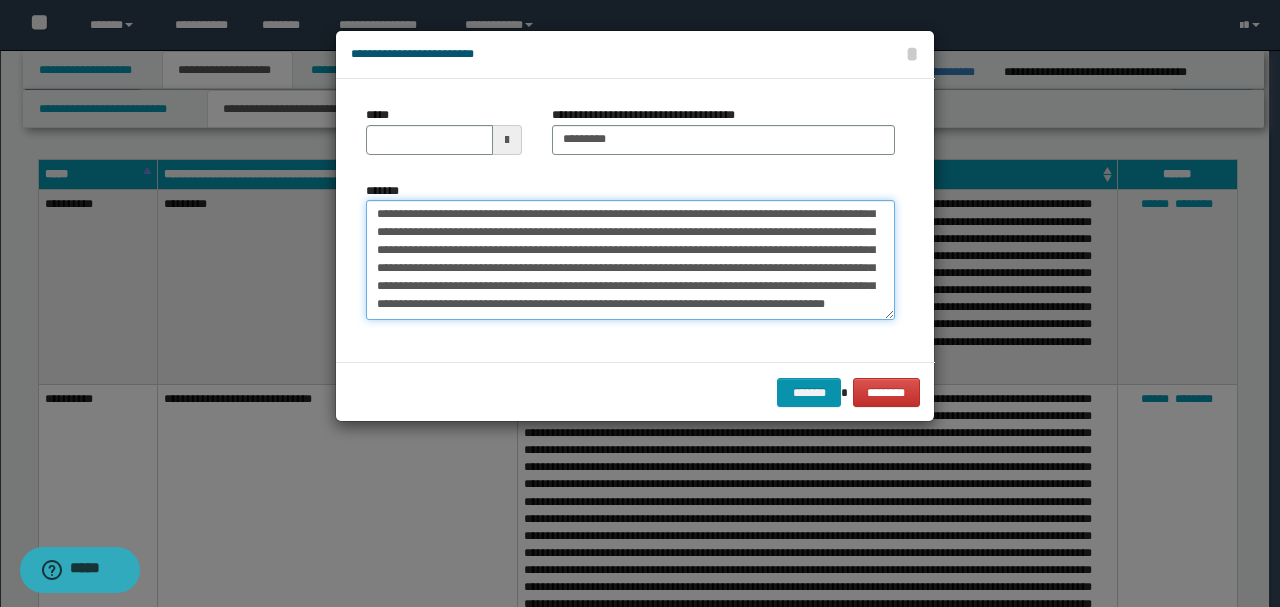 scroll, scrollTop: 108, scrollLeft: 0, axis: vertical 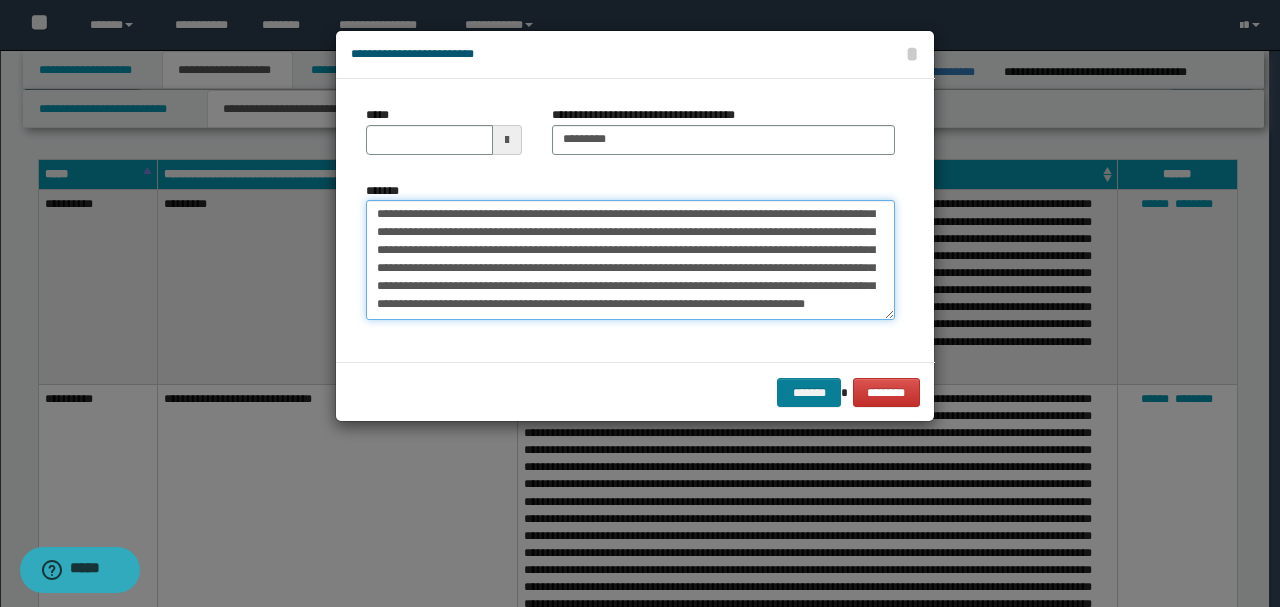 type on "**********" 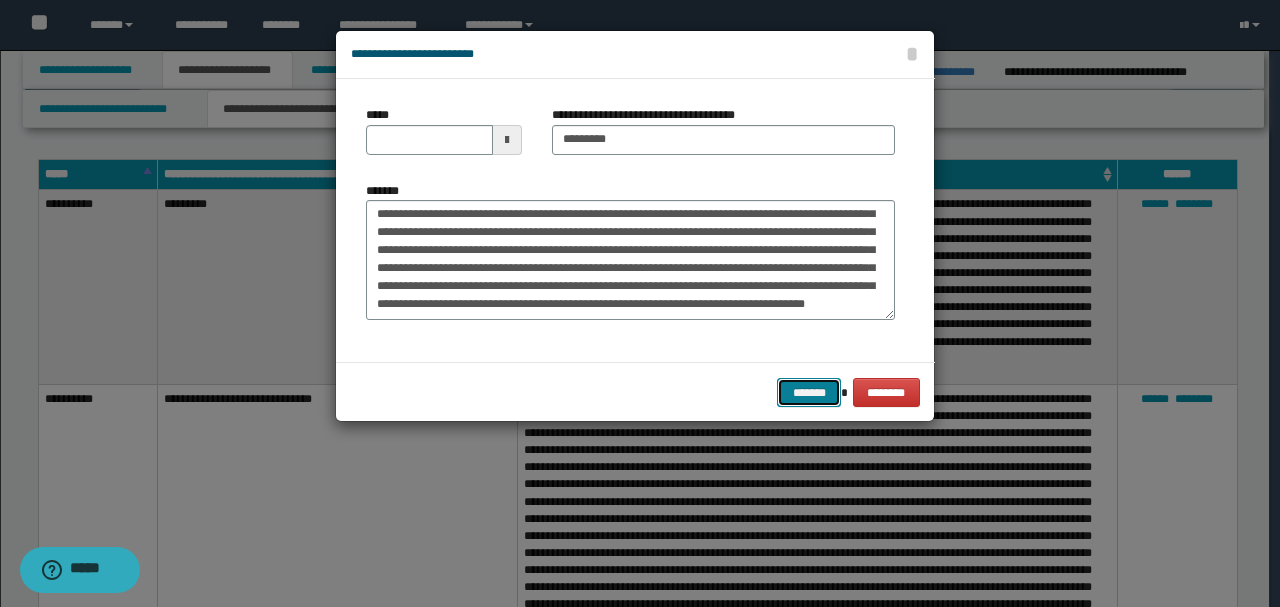 click on "*******" at bounding box center (809, 392) 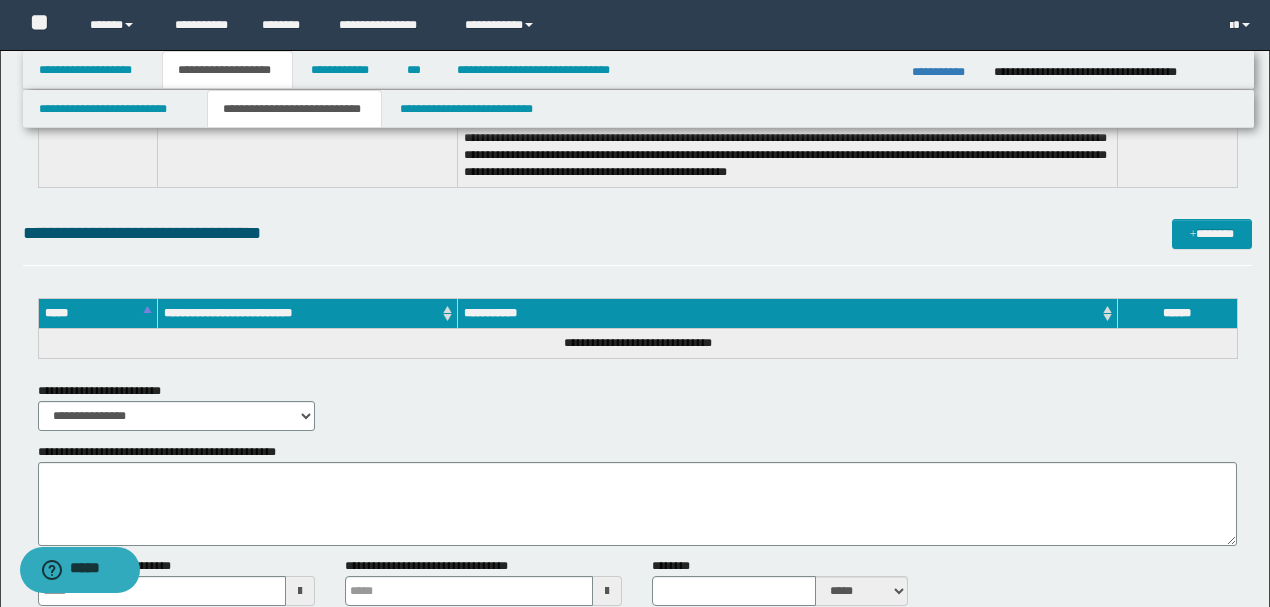 scroll, scrollTop: 2133, scrollLeft: 0, axis: vertical 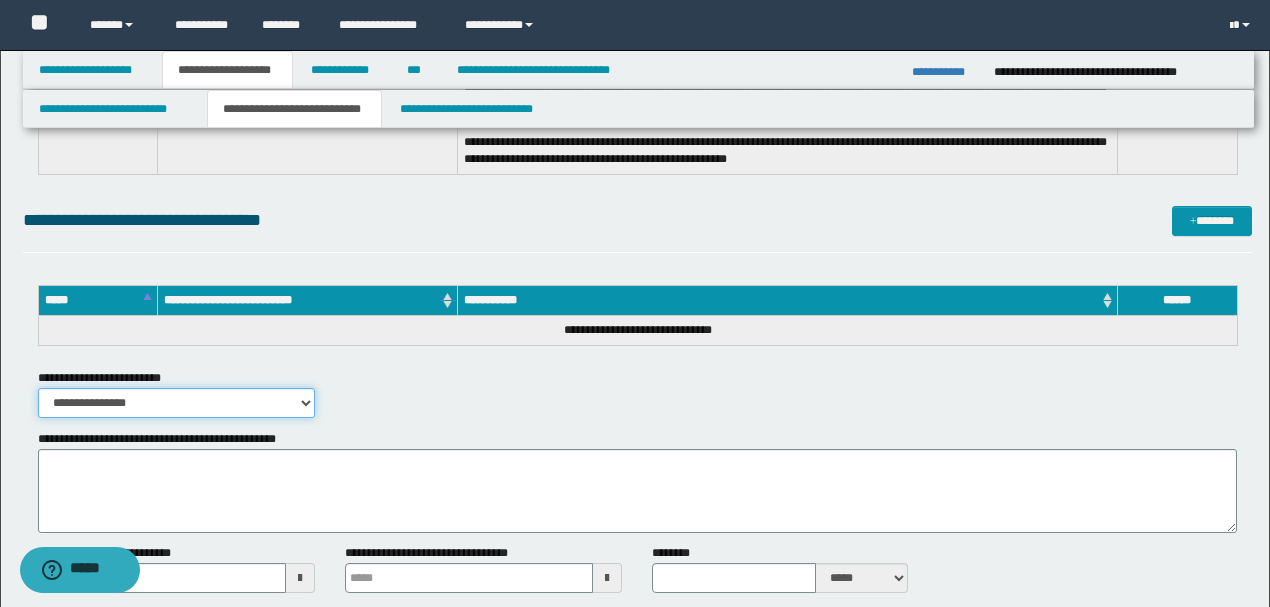click on "**********" at bounding box center (176, 403) 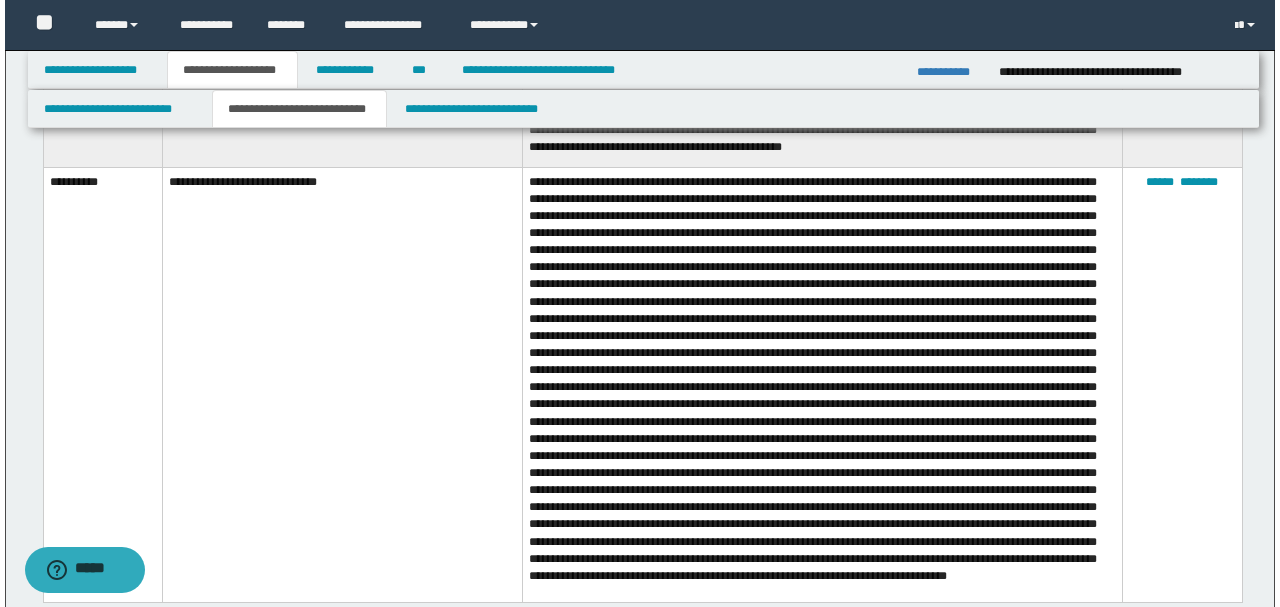 scroll, scrollTop: 1133, scrollLeft: 0, axis: vertical 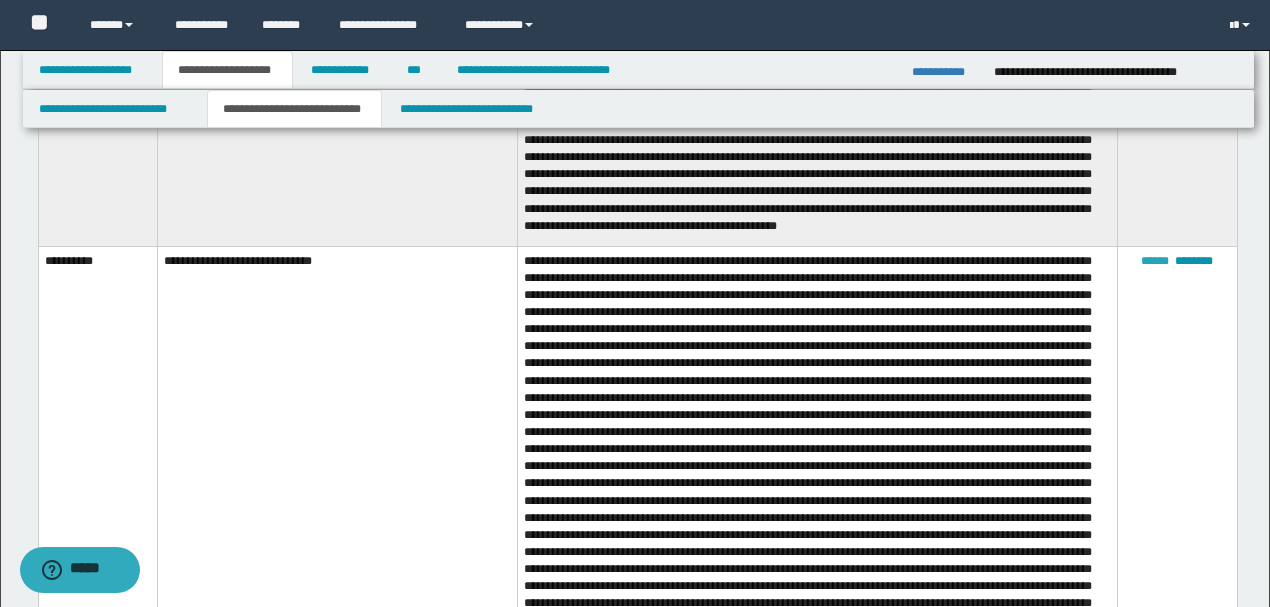 click on "******" at bounding box center [1155, 261] 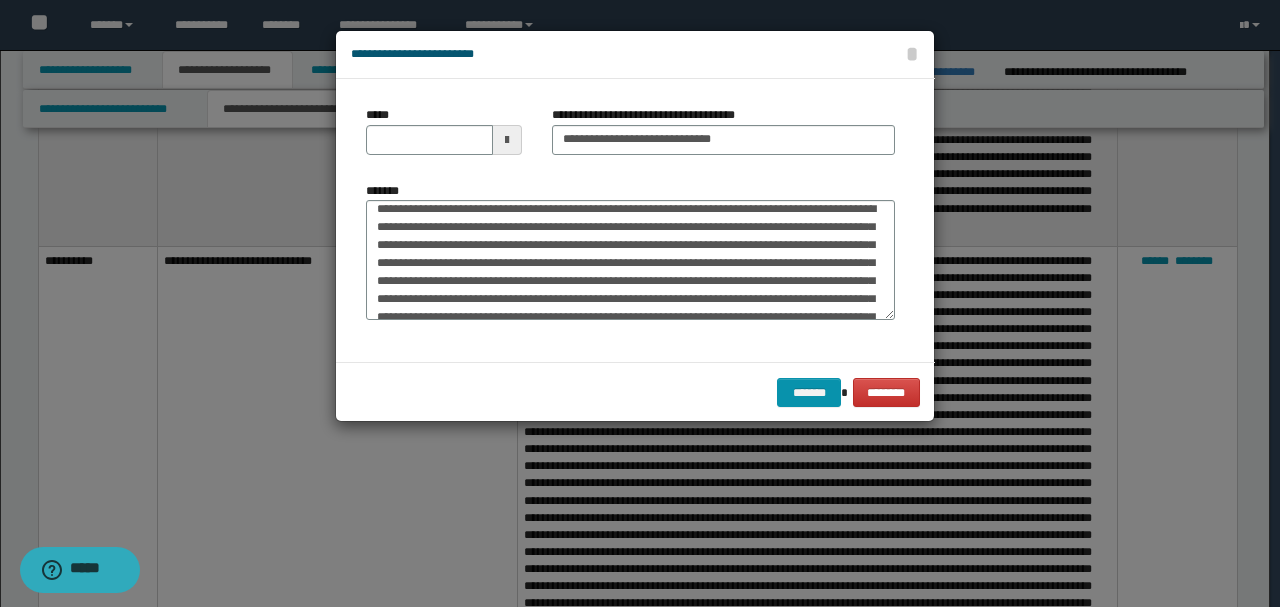 scroll, scrollTop: 0, scrollLeft: 0, axis: both 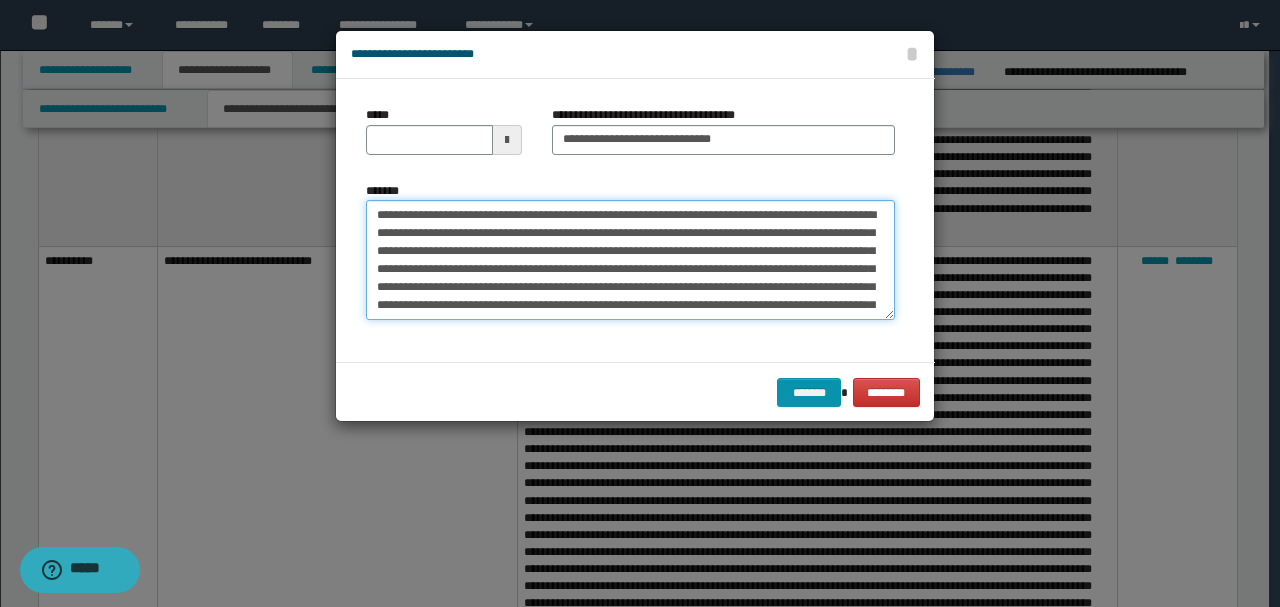 click on "*******" at bounding box center (630, 259) 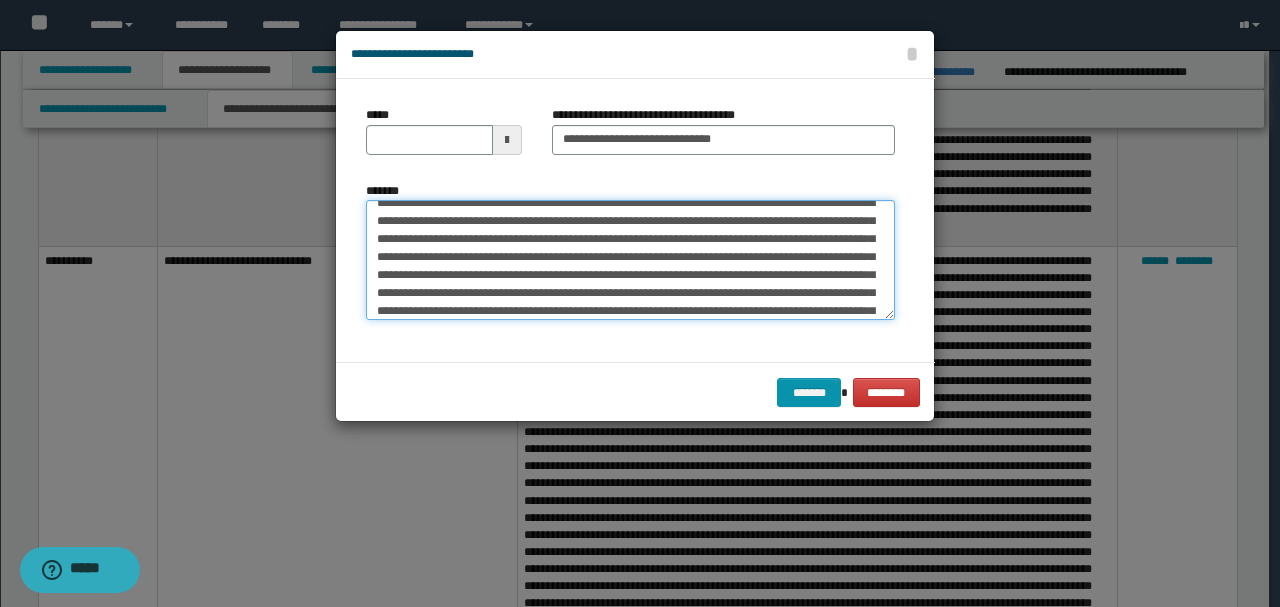 click on "*******" at bounding box center [630, 259] 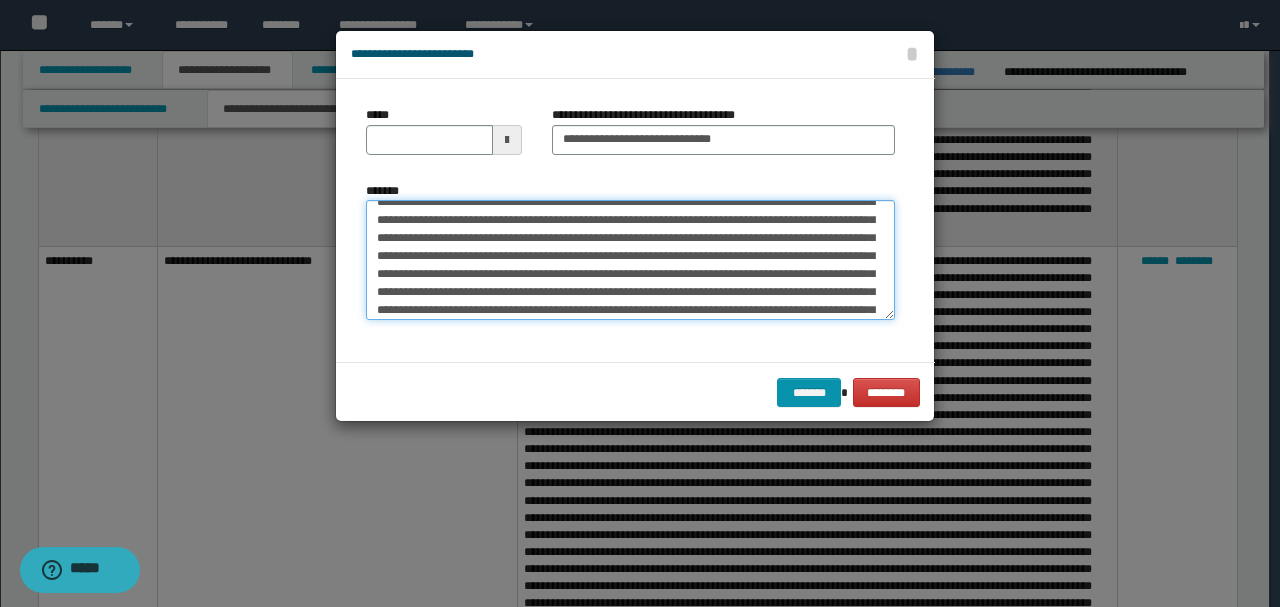 scroll, scrollTop: 133, scrollLeft: 0, axis: vertical 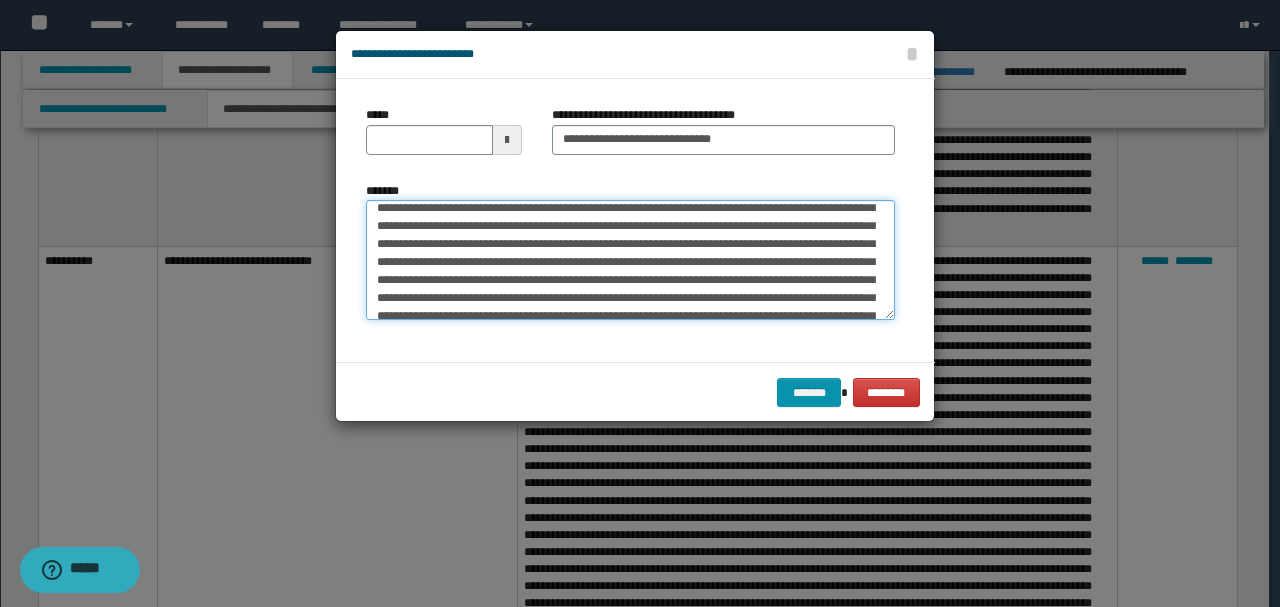 drag, startPoint x: 493, startPoint y: 279, endPoint x: 665, endPoint y: 289, distance: 172.29045 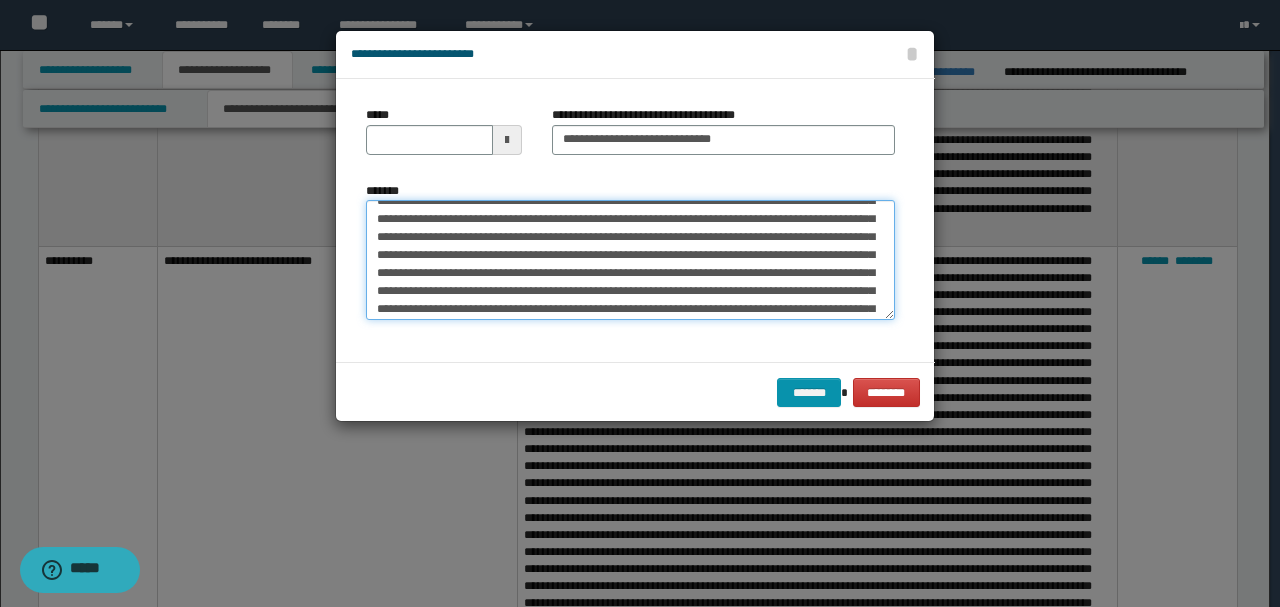scroll, scrollTop: 333, scrollLeft: 0, axis: vertical 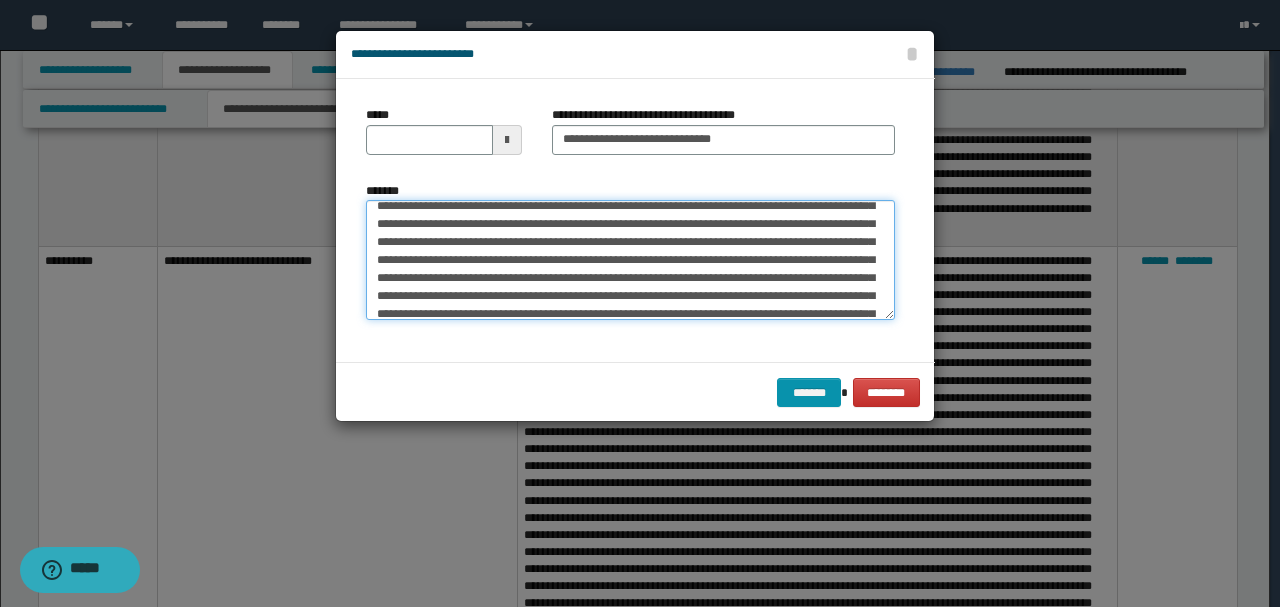 click on "*******" at bounding box center [630, 259] 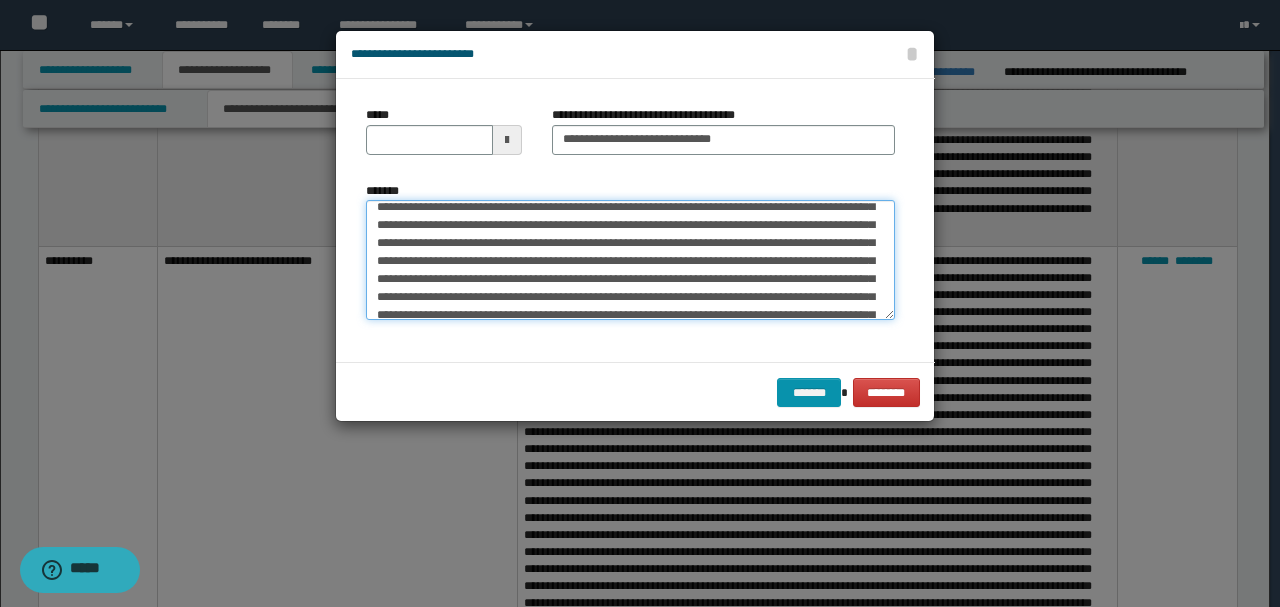 scroll, scrollTop: 165, scrollLeft: 0, axis: vertical 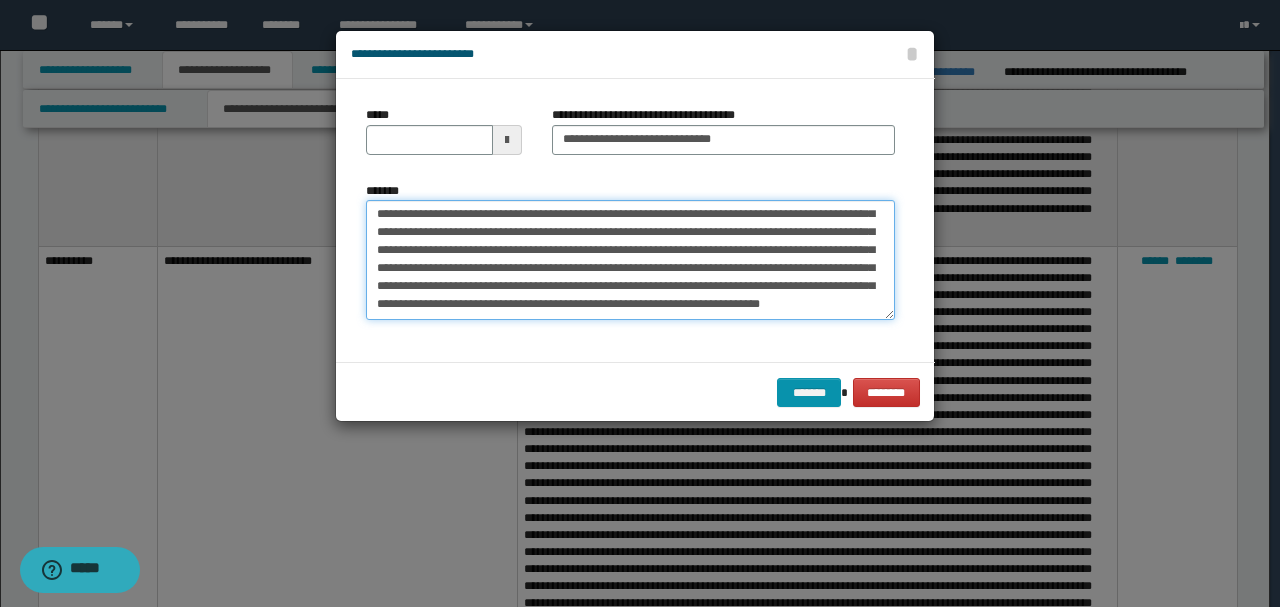 drag, startPoint x: 500, startPoint y: 248, endPoint x: 718, endPoint y: 304, distance: 225.07776 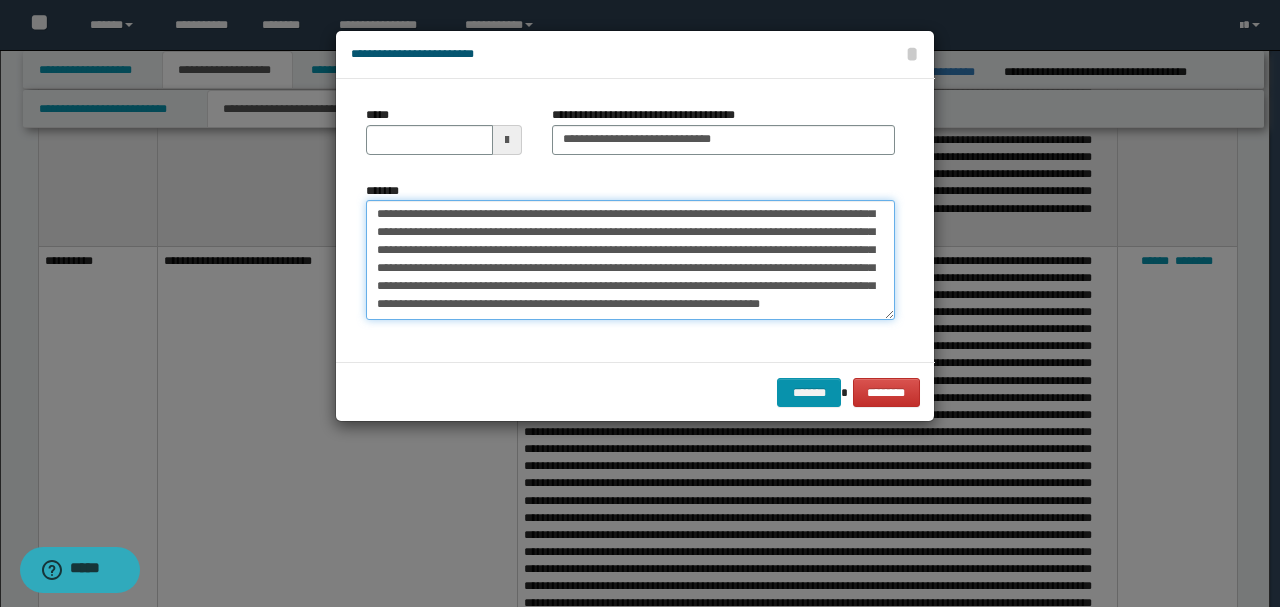 click on "*******" at bounding box center (630, 259) 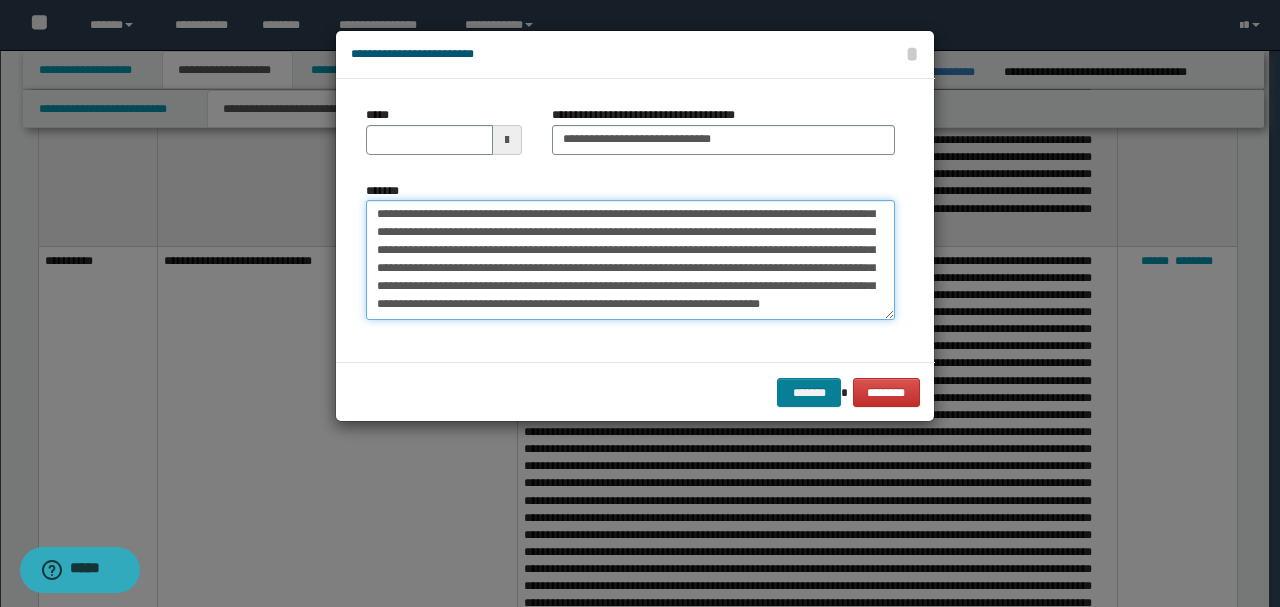 type on "**********" 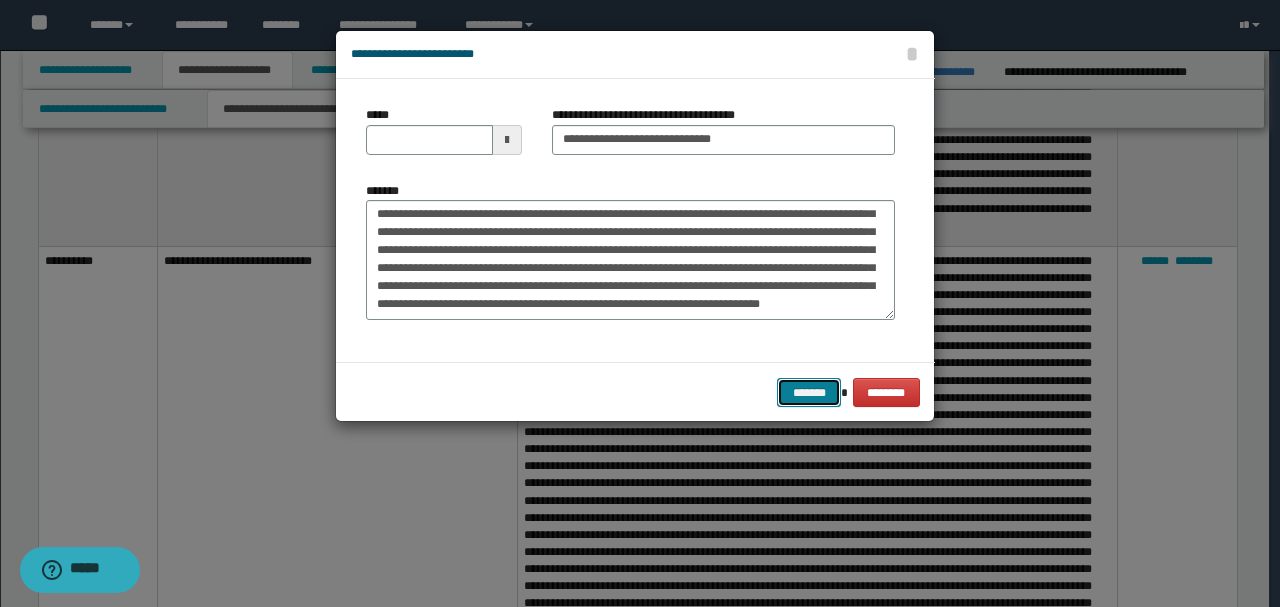 click on "*******" at bounding box center (809, 392) 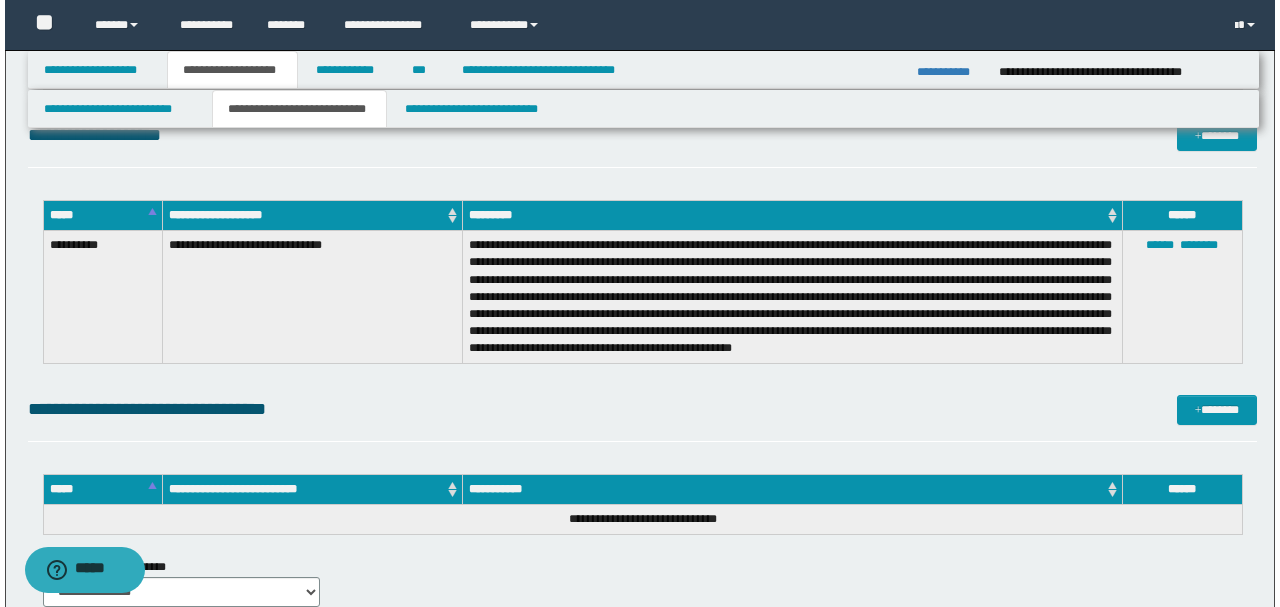scroll, scrollTop: 1933, scrollLeft: 0, axis: vertical 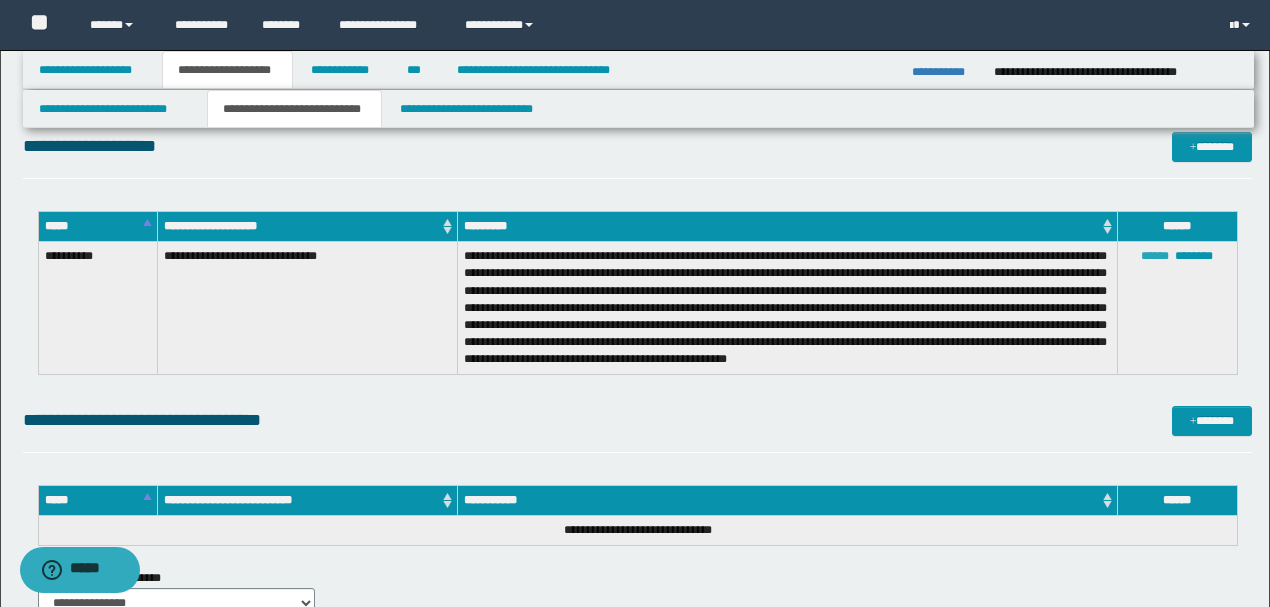 click on "******" at bounding box center (1155, 256) 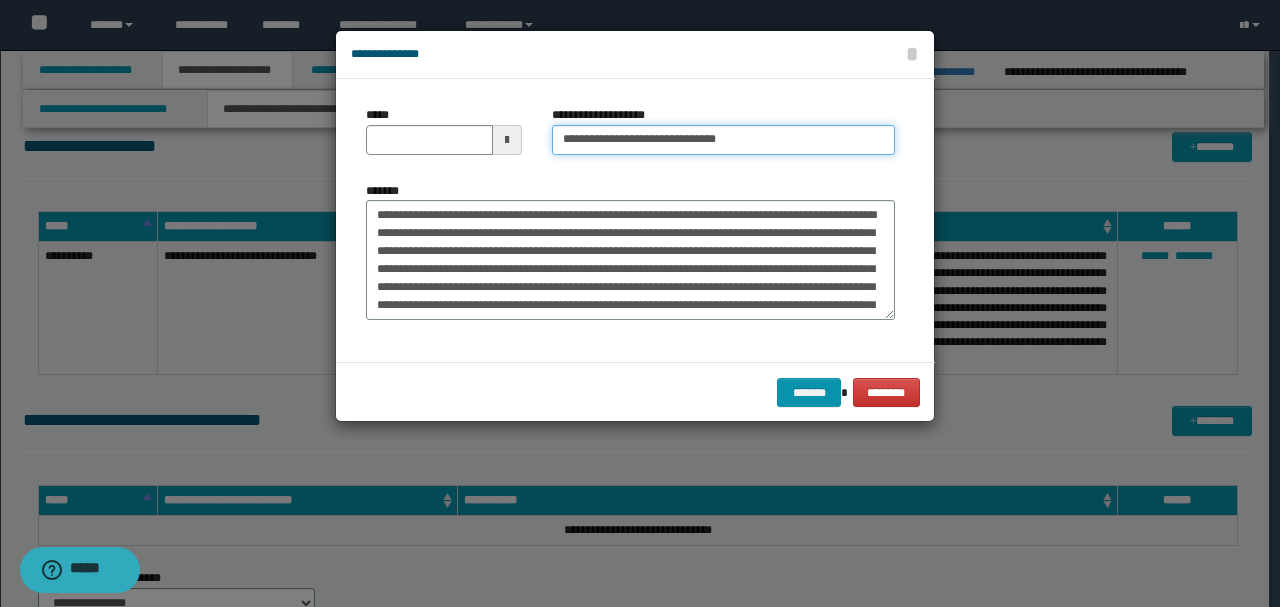 click on "**********" at bounding box center (723, 140) 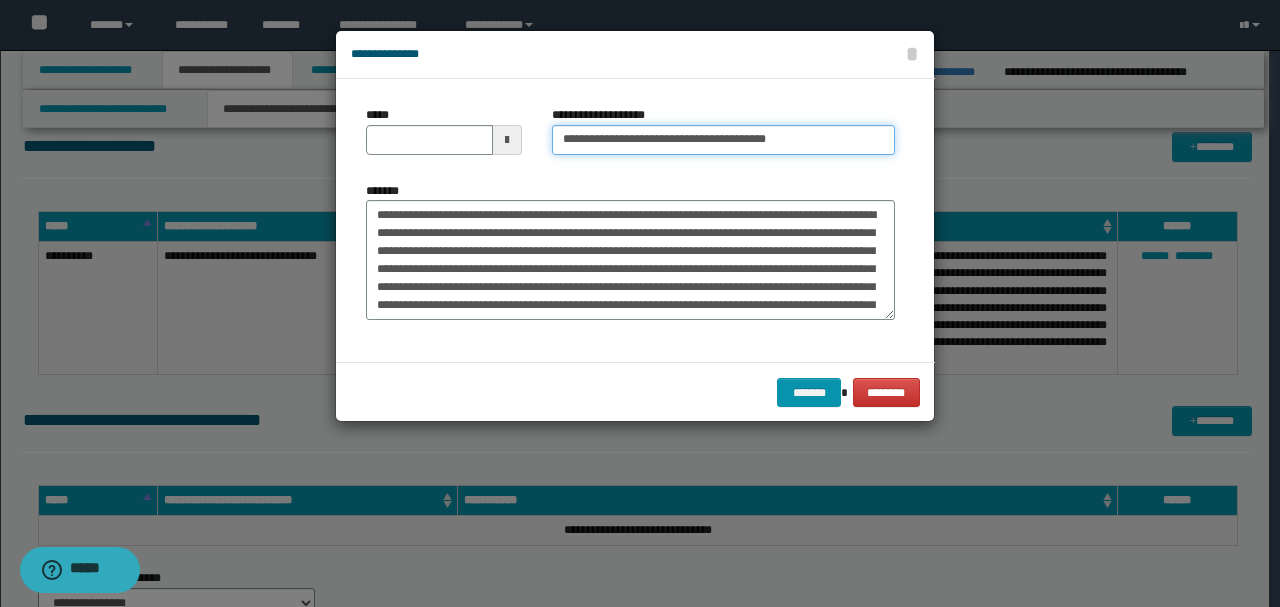 drag, startPoint x: 717, startPoint y: 138, endPoint x: 870, endPoint y: 134, distance: 153.05228 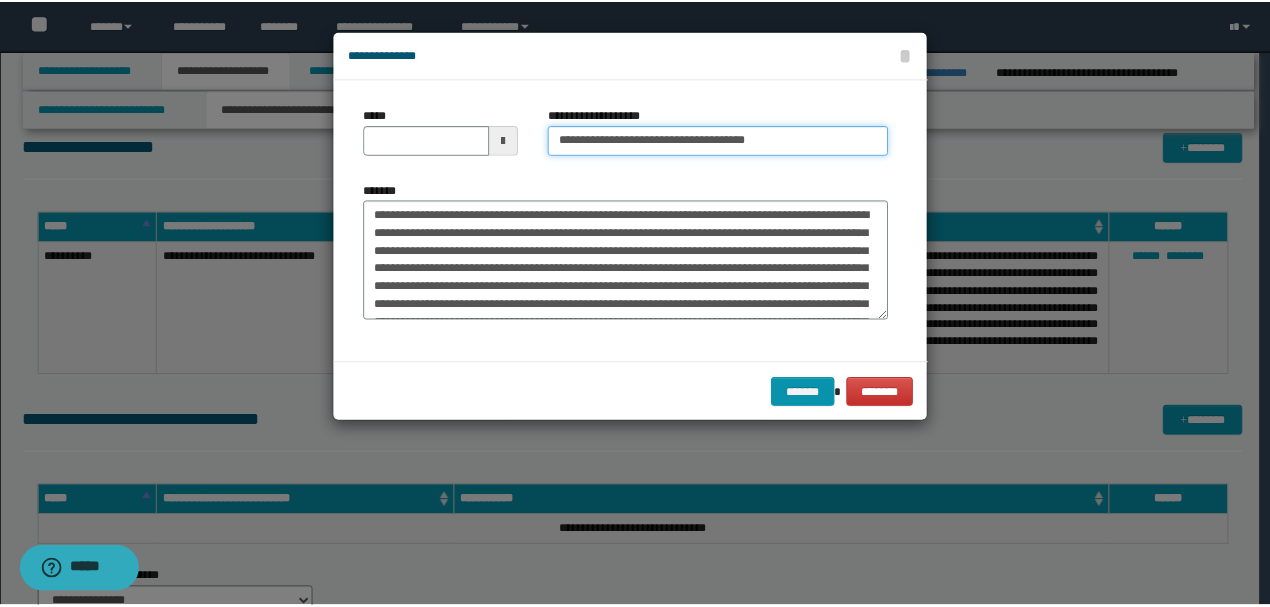 scroll, scrollTop: 66, scrollLeft: 0, axis: vertical 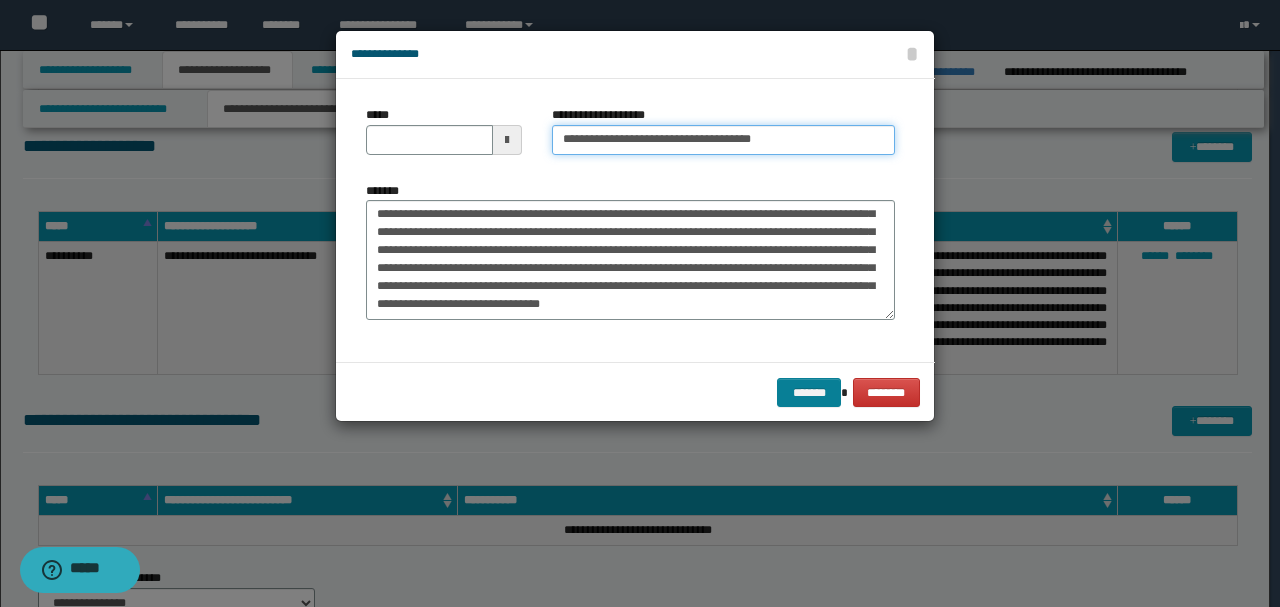 type on "**********" 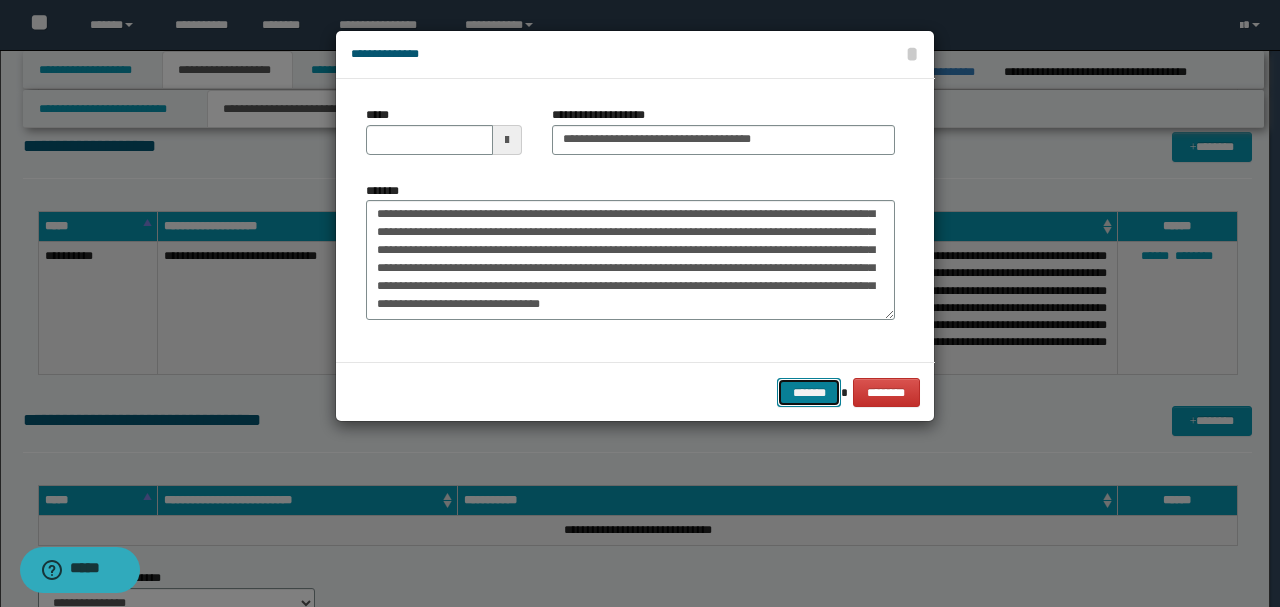click on "*******" at bounding box center (809, 392) 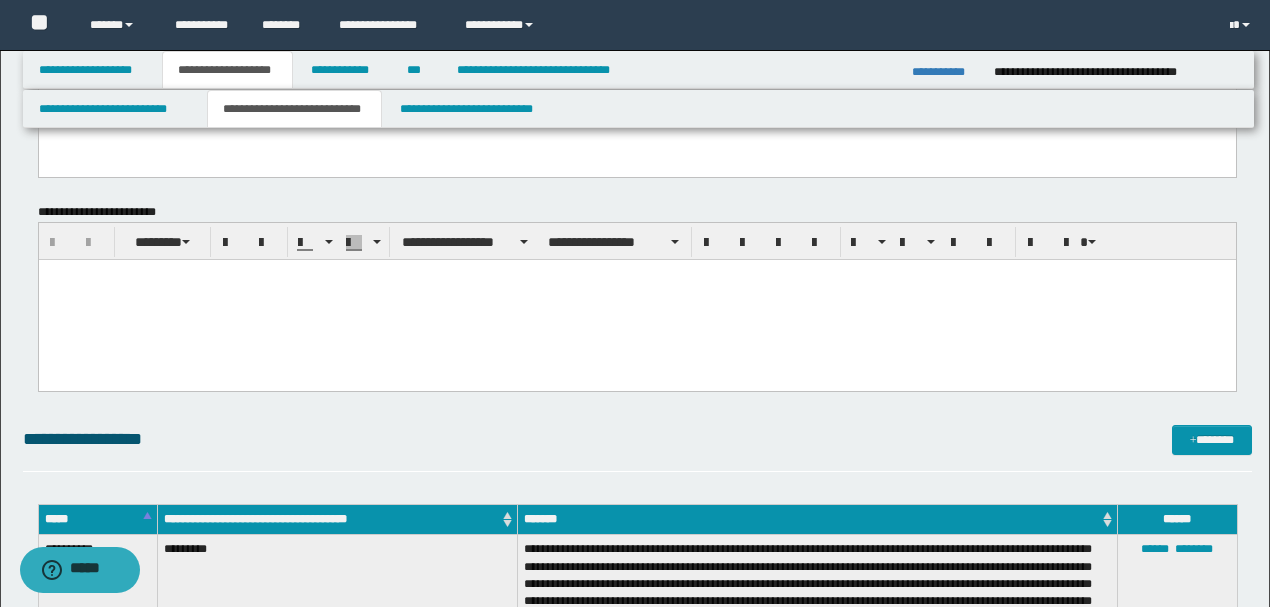scroll, scrollTop: 642, scrollLeft: 0, axis: vertical 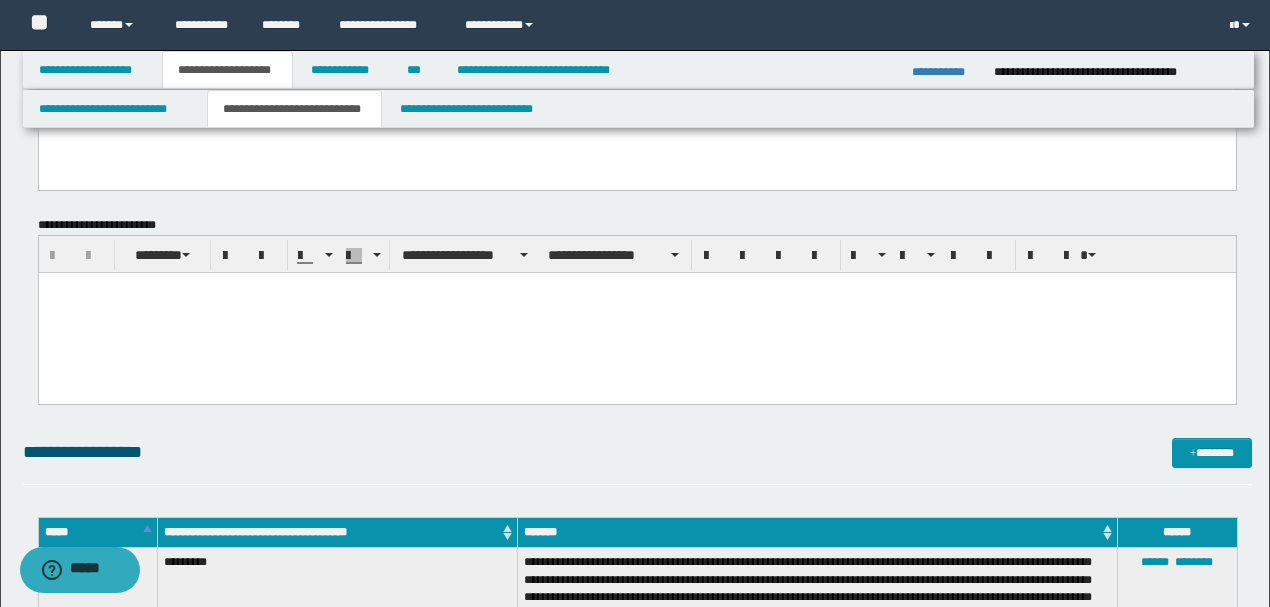 click at bounding box center (636, 313) 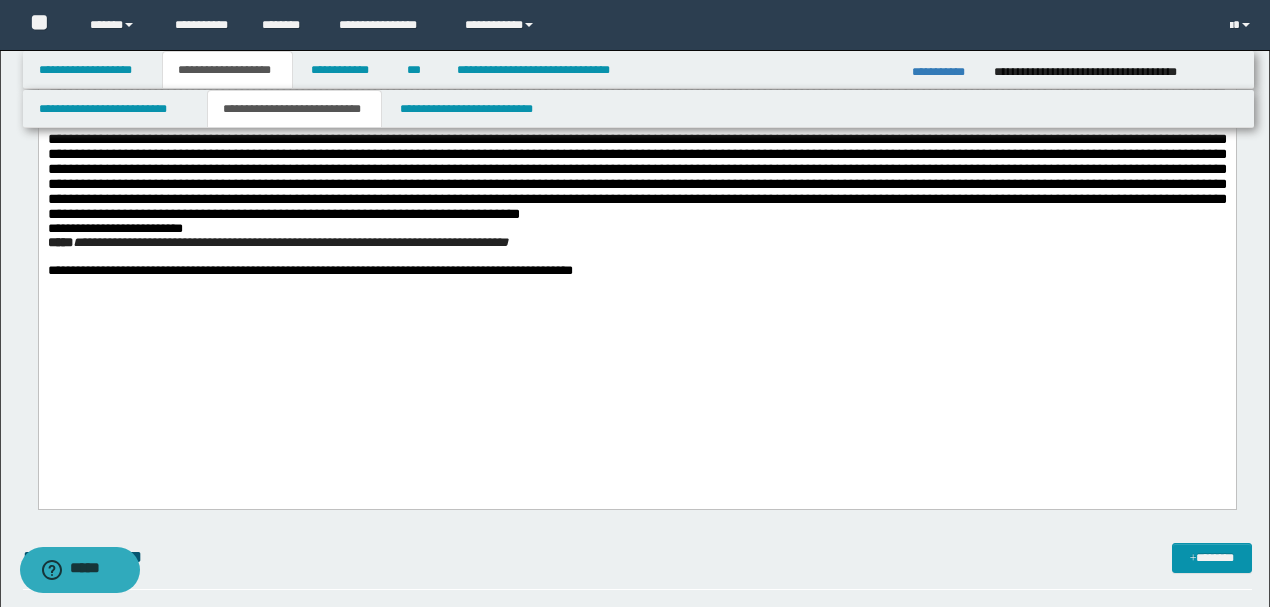 scroll, scrollTop: 1108, scrollLeft: 0, axis: vertical 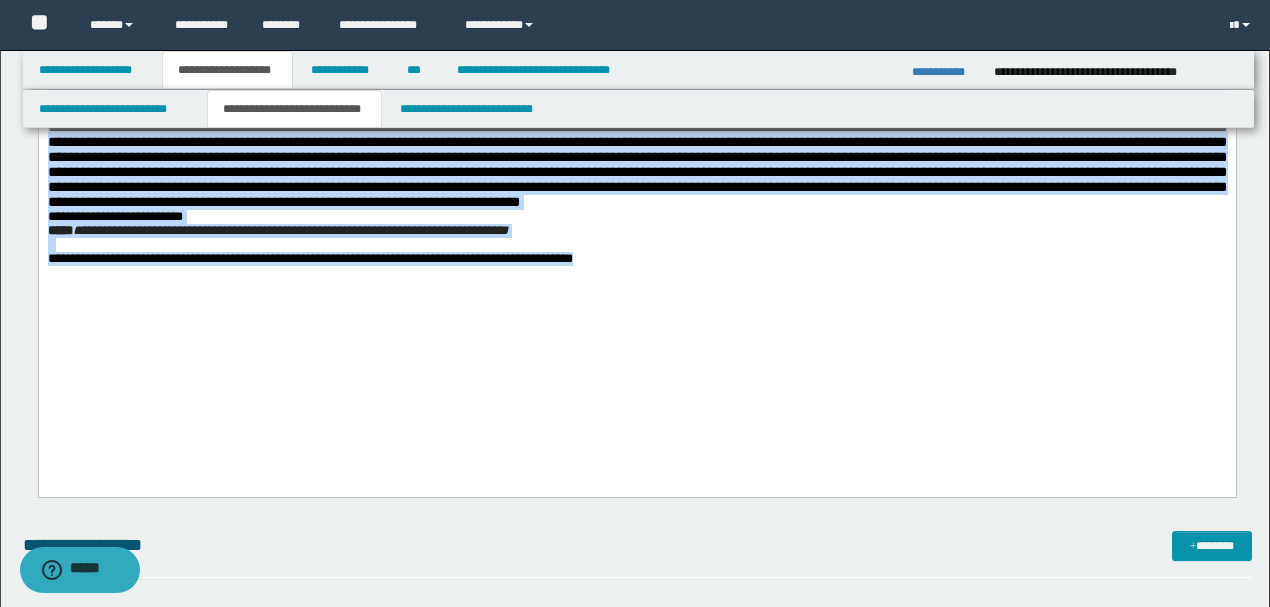 drag, startPoint x: 46, startPoint y: -175, endPoint x: 939, endPoint y: 438, distance: 1083.1519 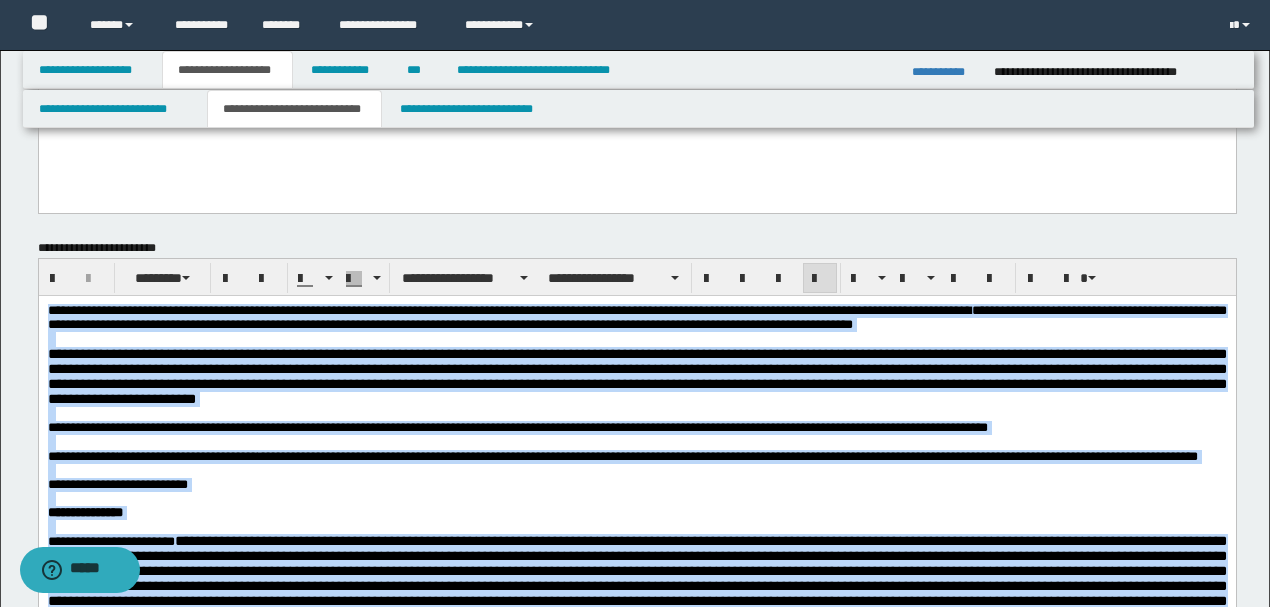 scroll, scrollTop: 508, scrollLeft: 0, axis: vertical 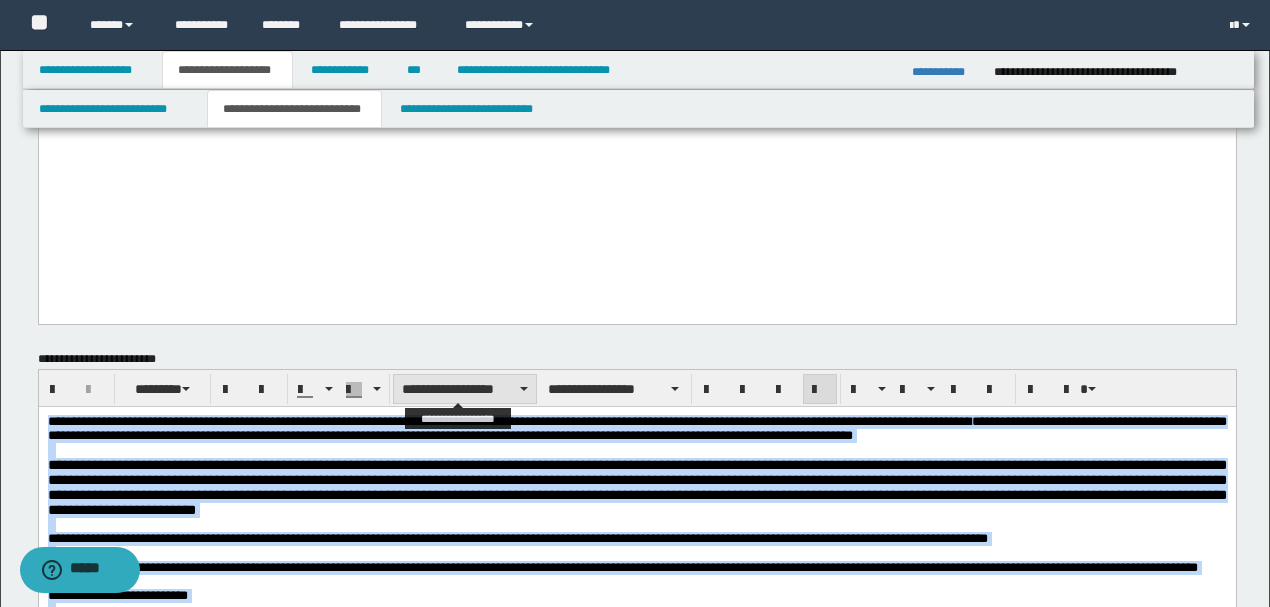 click on "**********" at bounding box center (465, 389) 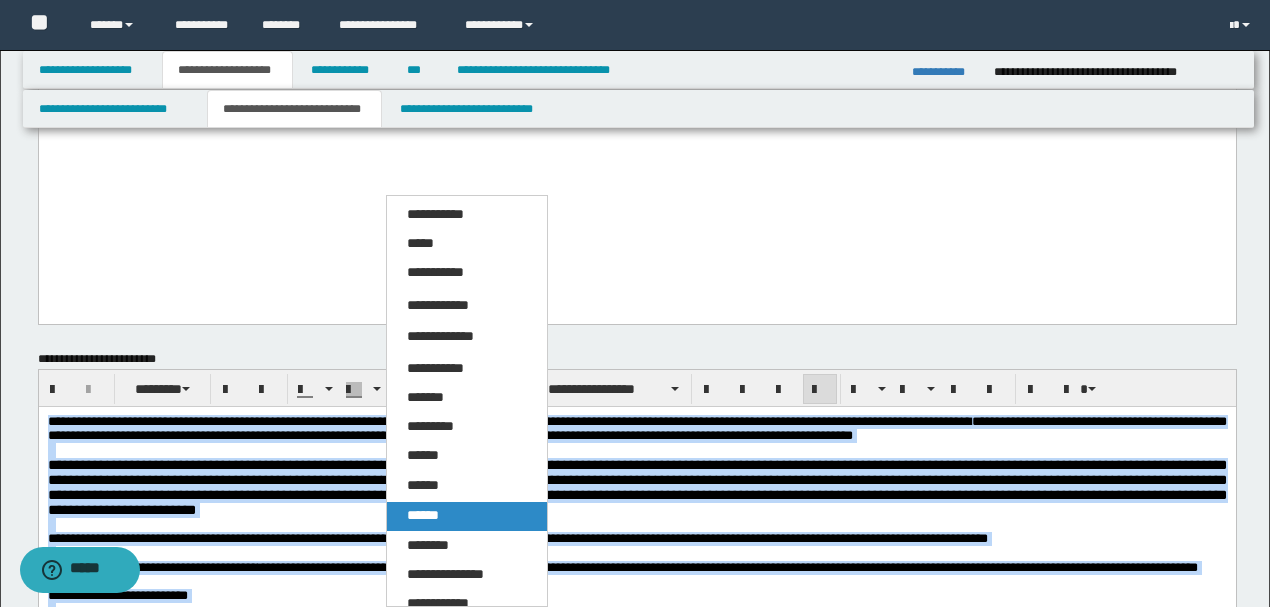click on "******" at bounding box center (466, 516) 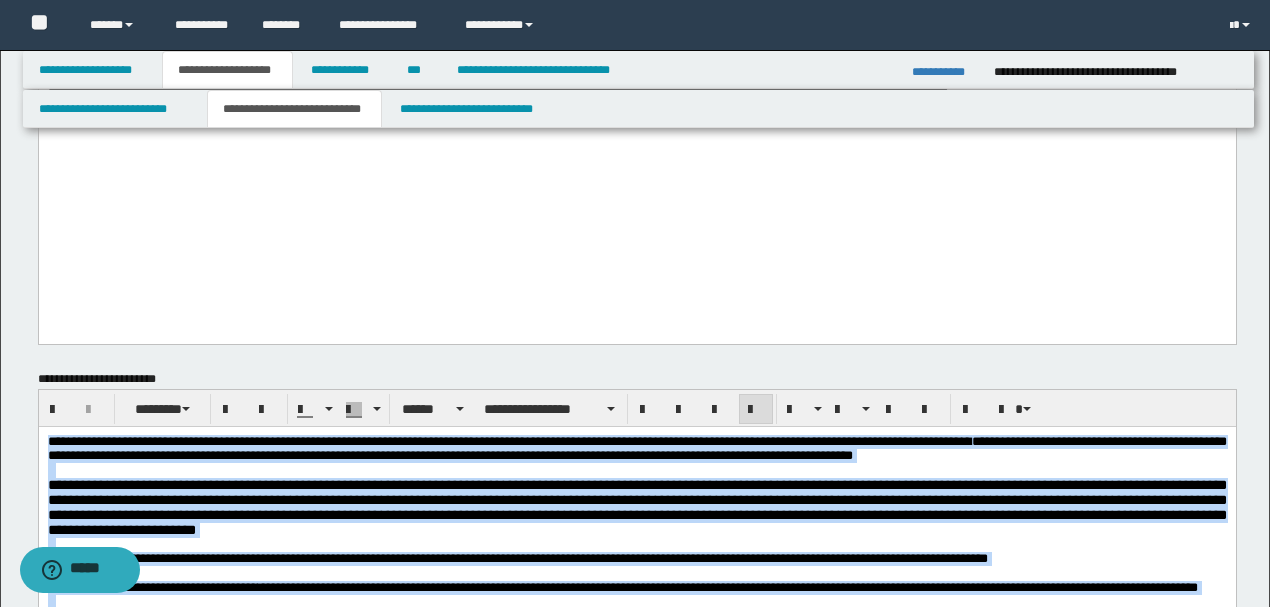 scroll, scrollTop: 488, scrollLeft: 0, axis: vertical 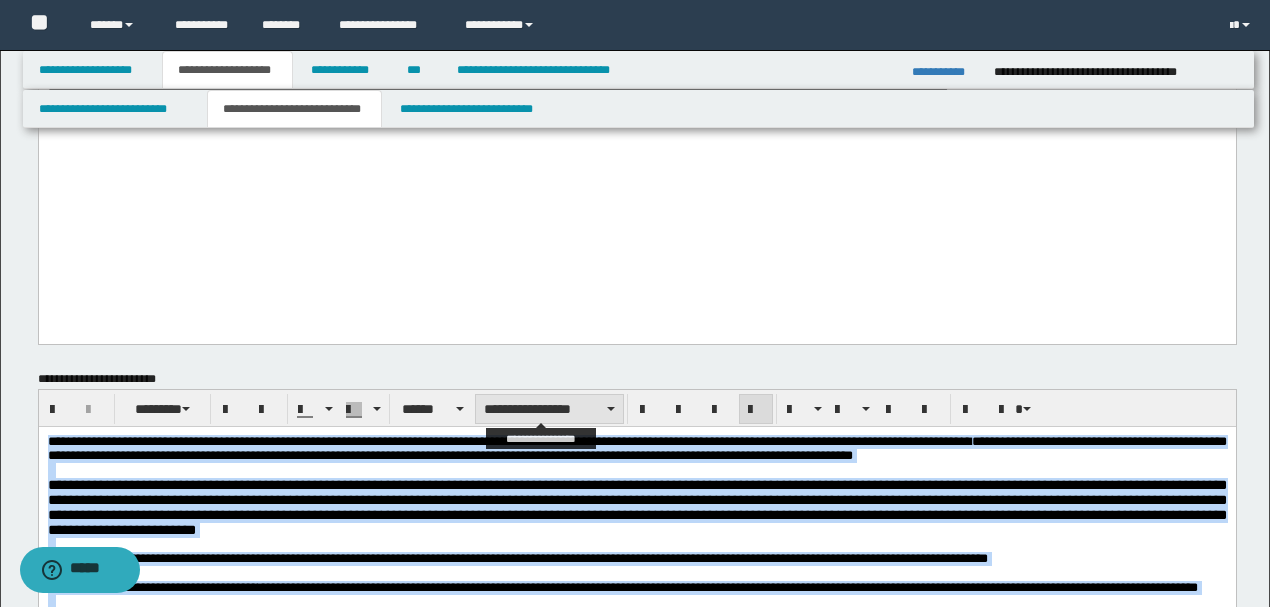 click on "**********" at bounding box center [549, 409] 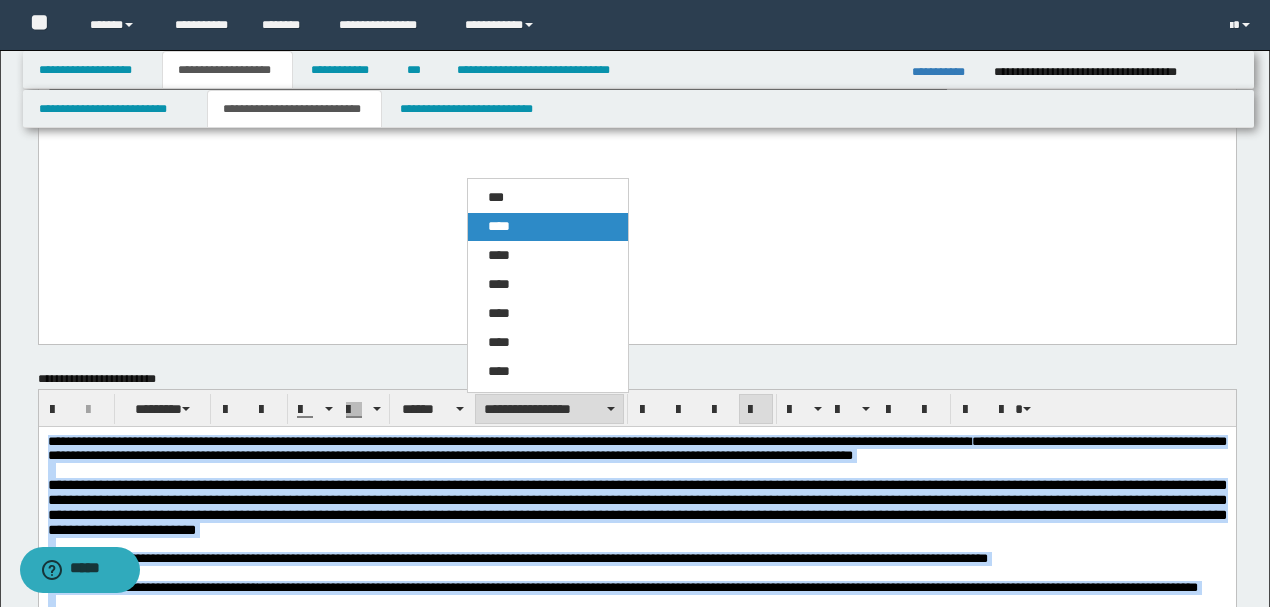 click on "****" at bounding box center (547, 227) 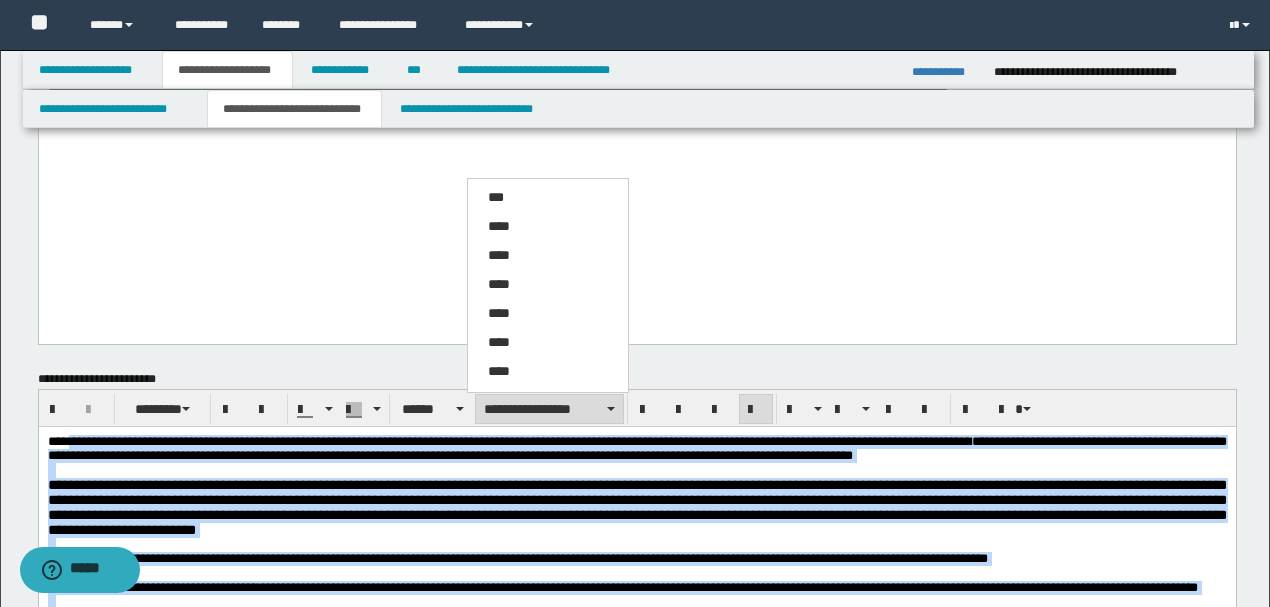 scroll, scrollTop: 888, scrollLeft: 0, axis: vertical 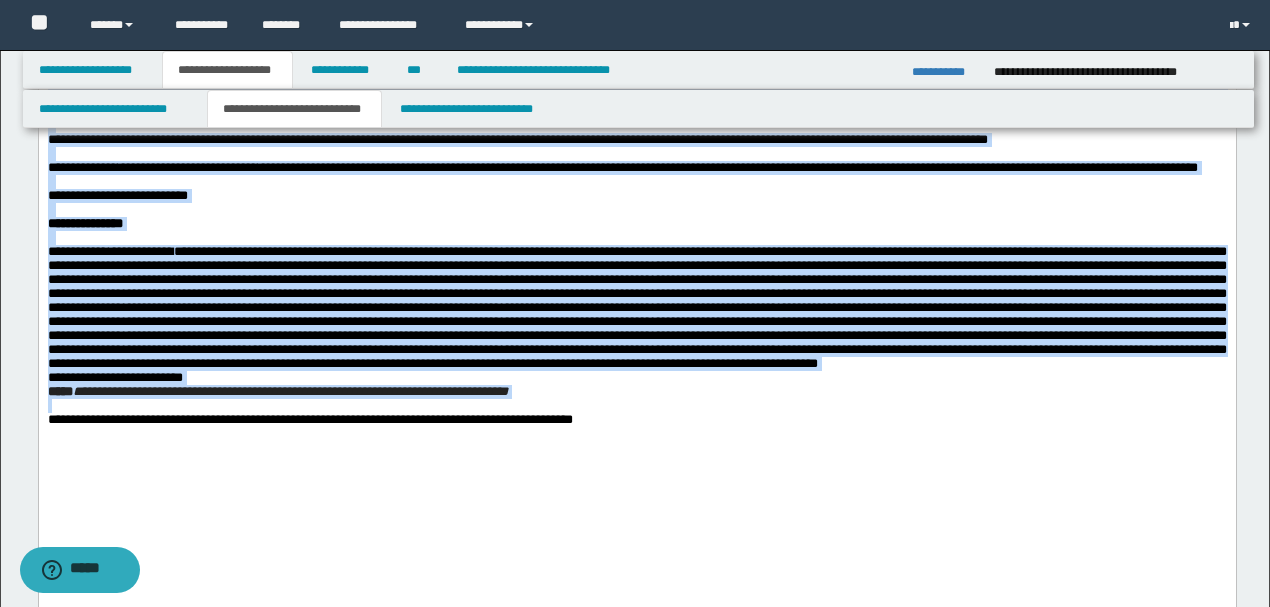 click on "**********" at bounding box center [636, 307] 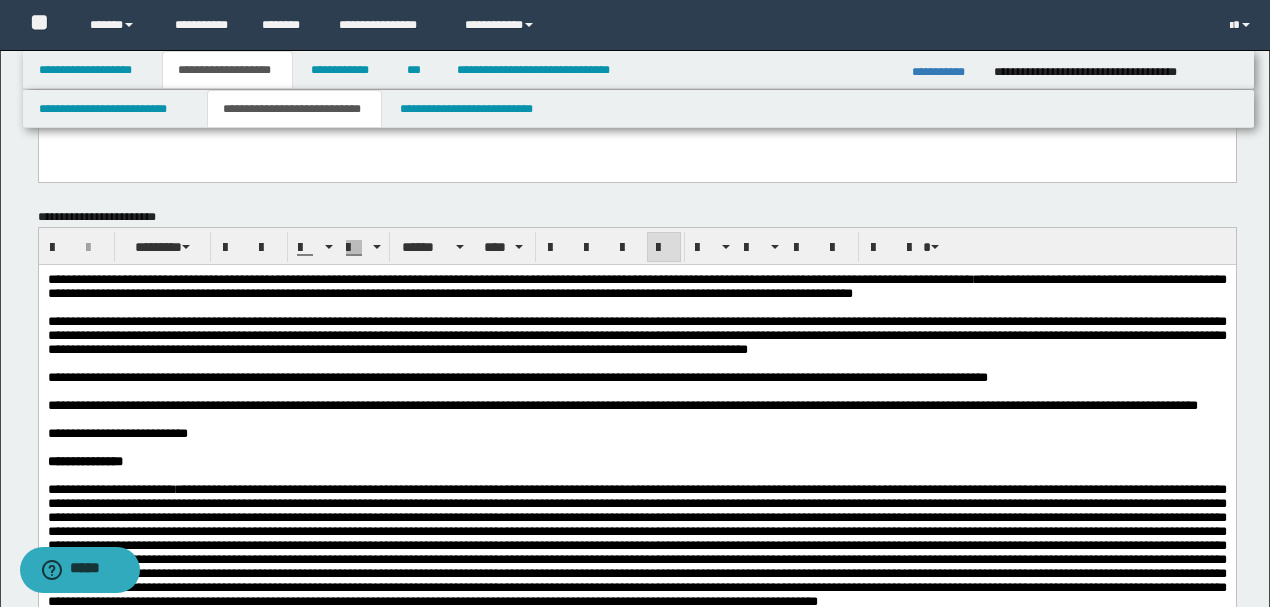 scroll, scrollTop: 621, scrollLeft: 0, axis: vertical 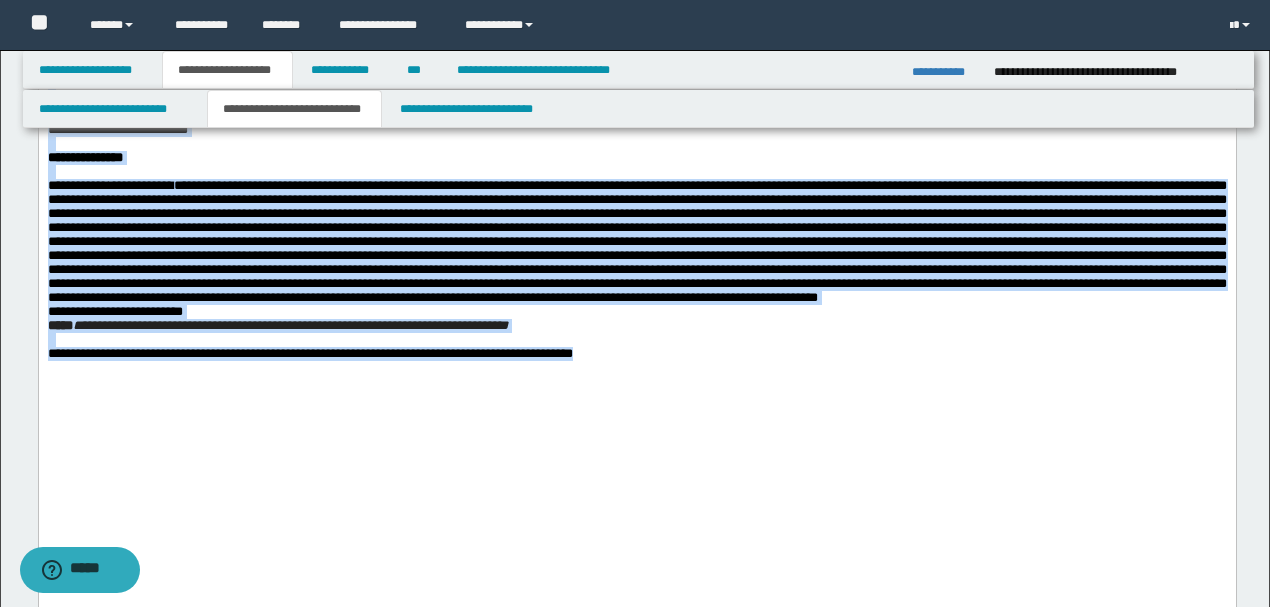 drag, startPoint x: 1206, startPoint y: 137, endPoint x: 1194, endPoint y: 581, distance: 444.16214 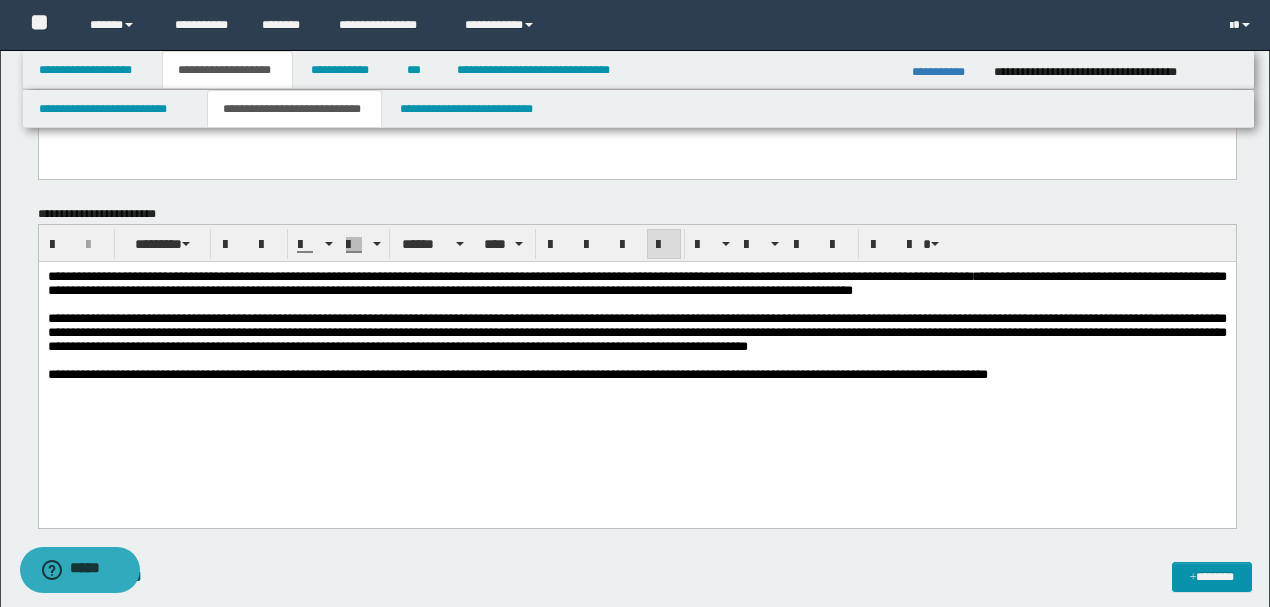 scroll, scrollTop: 621, scrollLeft: 0, axis: vertical 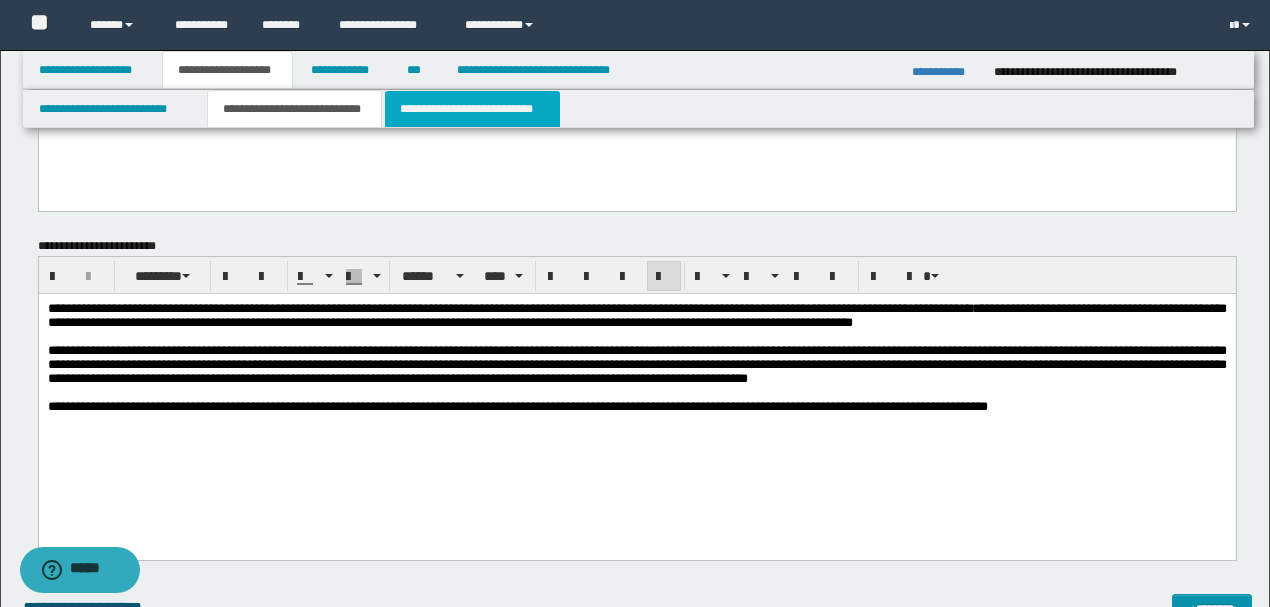 click on "**********" at bounding box center [472, 109] 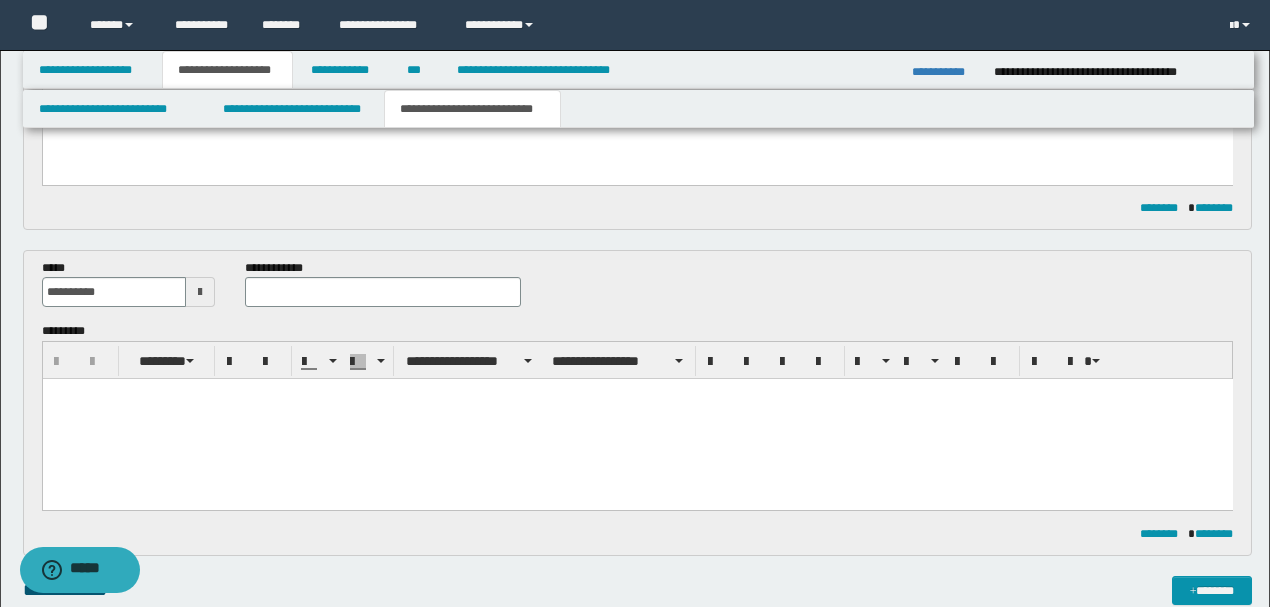 scroll, scrollTop: 488, scrollLeft: 0, axis: vertical 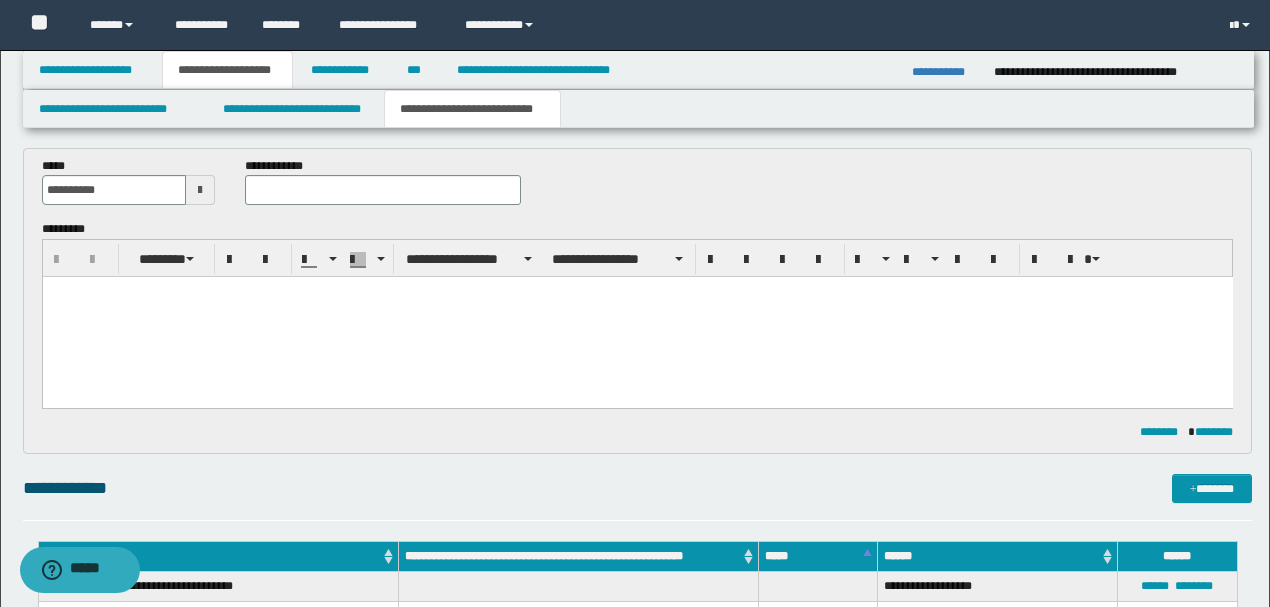 click at bounding box center (637, 317) 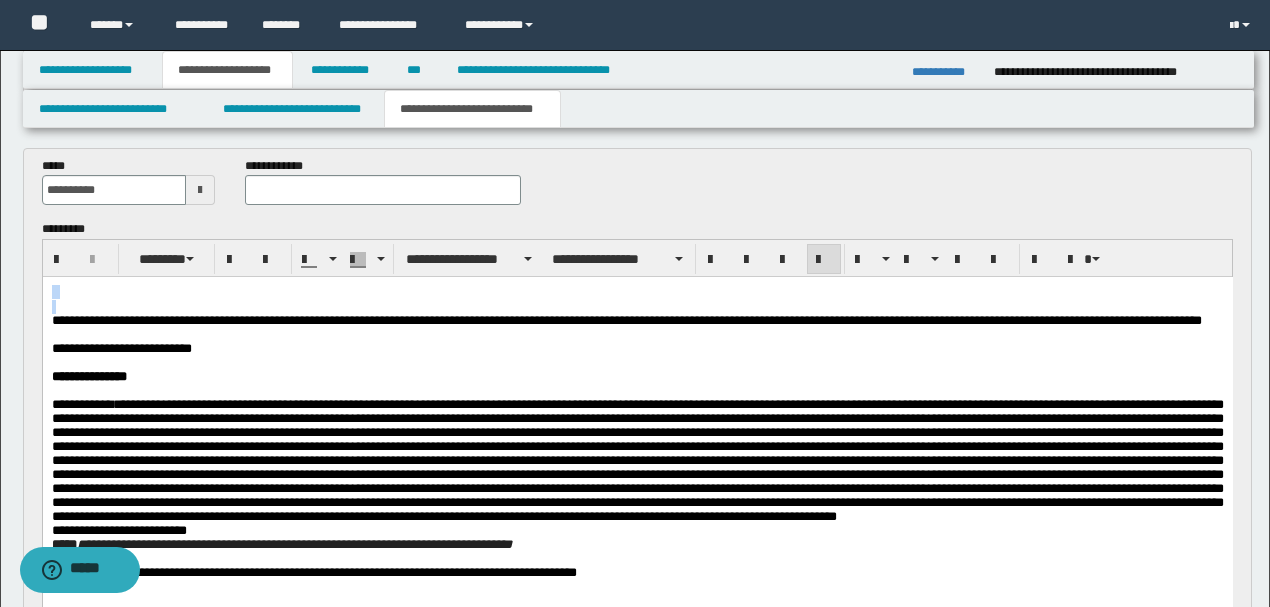 drag, startPoint x: 49, startPoint y: 318, endPoint x: 75, endPoint y: 556, distance: 239.41595 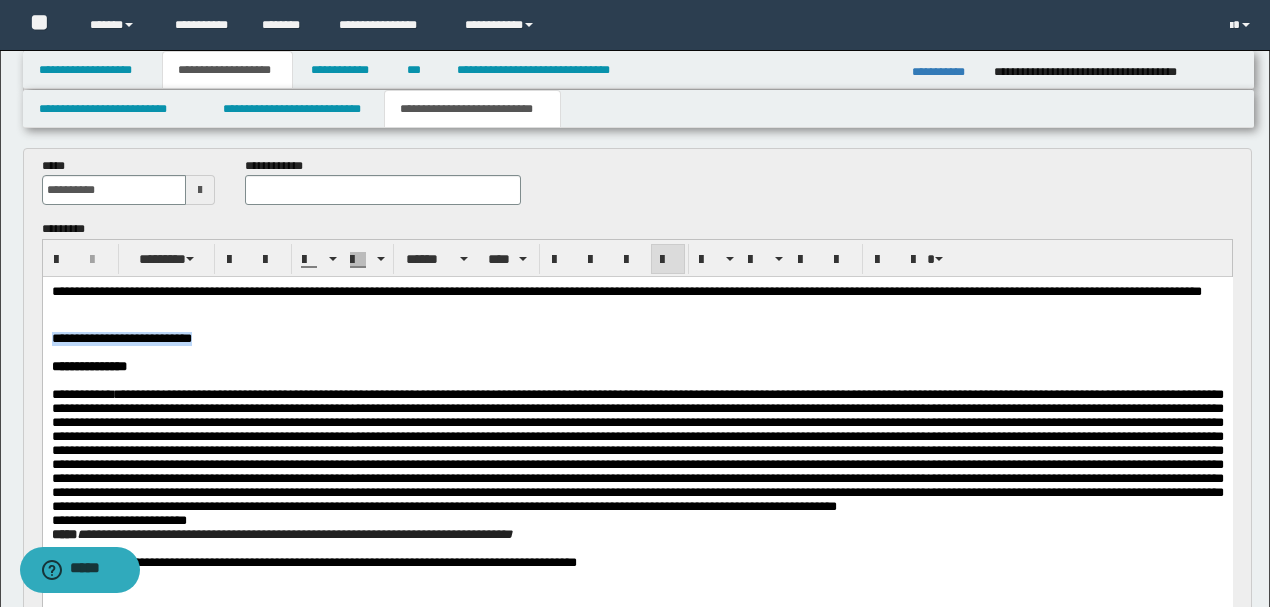 drag, startPoint x: 214, startPoint y: 349, endPoint x: 68, endPoint y: 624, distance: 311.3535 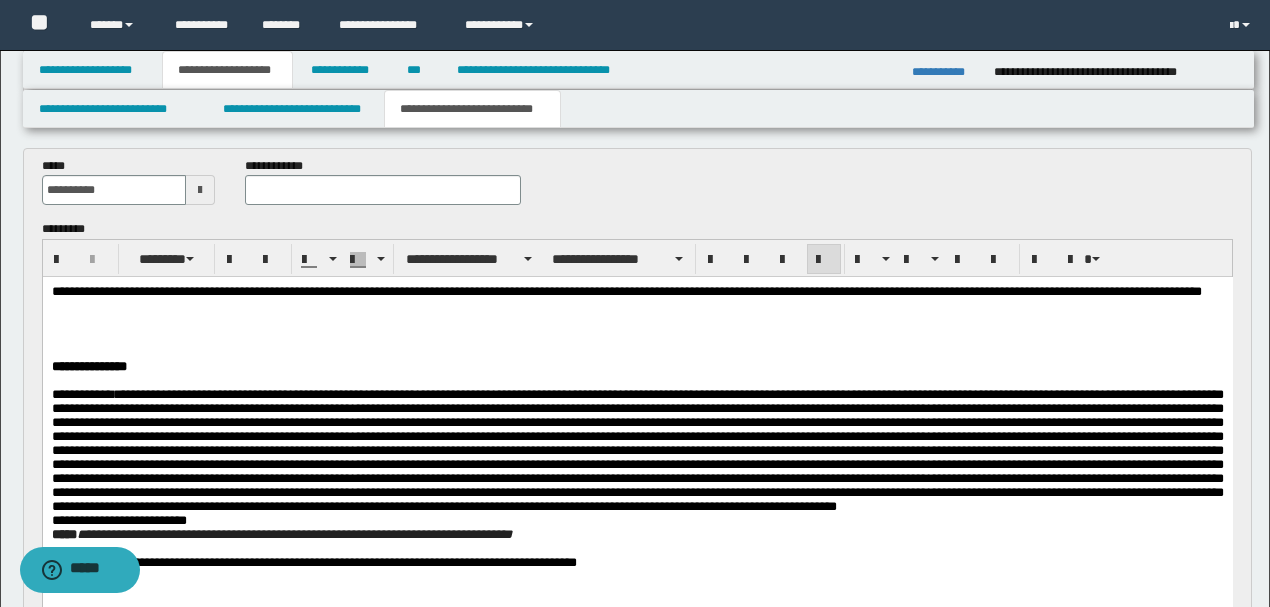 click at bounding box center (382, 190) 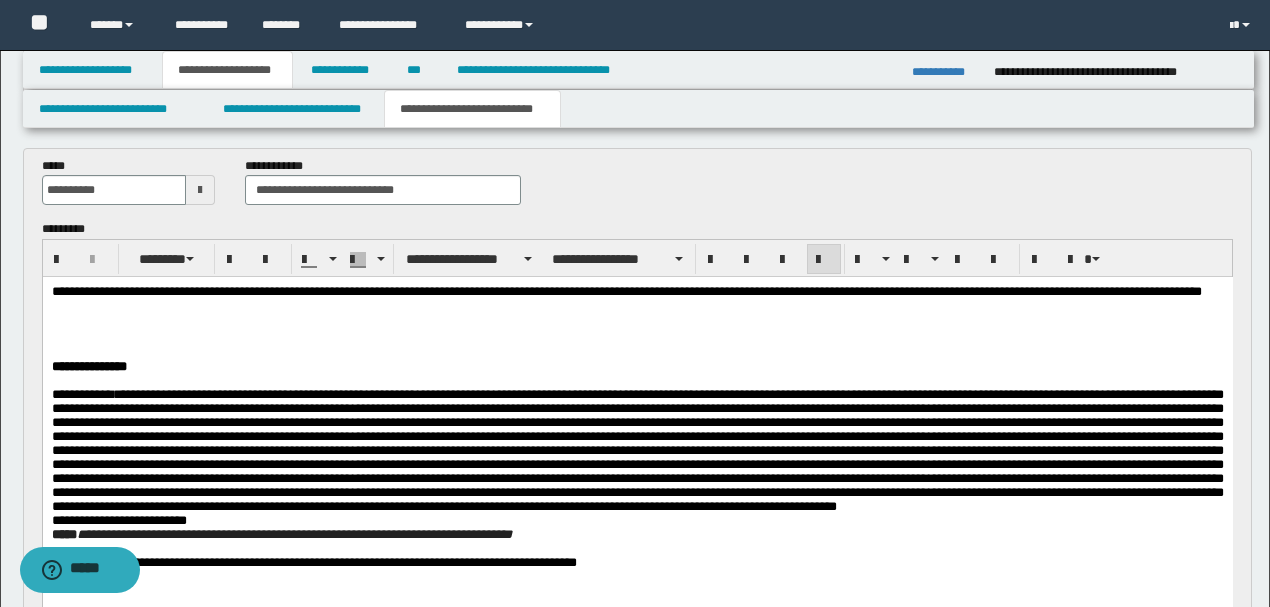 type on "**********" 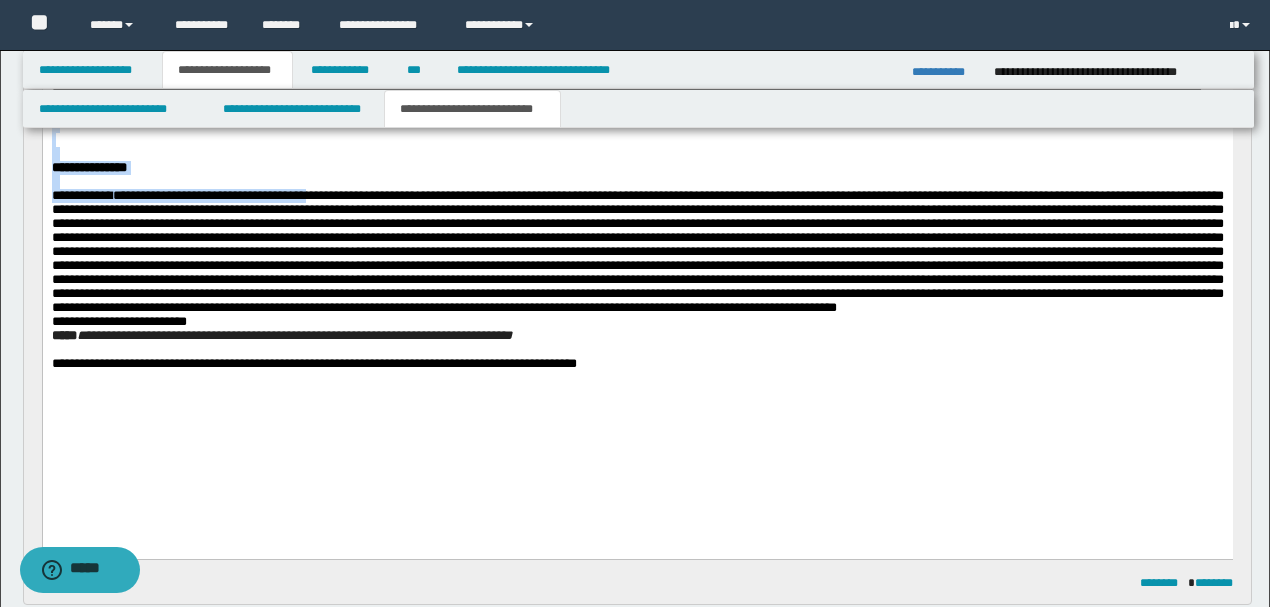 scroll, scrollTop: 688, scrollLeft: 0, axis: vertical 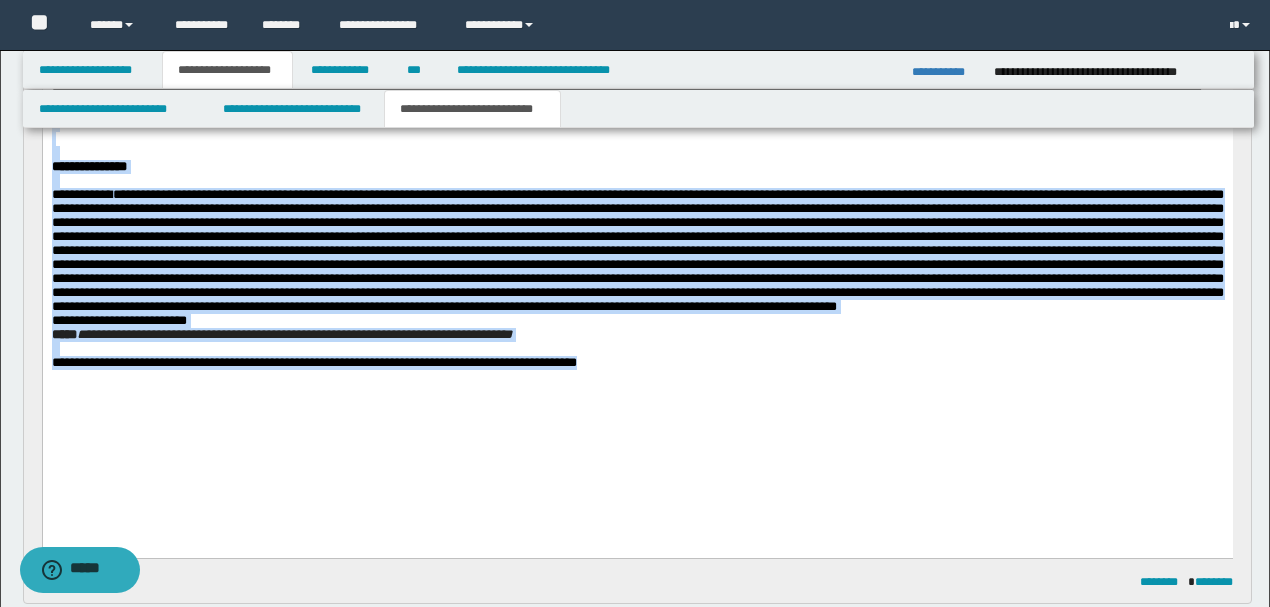 drag, startPoint x: 321, startPoint y: 108, endPoint x: 1315, endPoint y: 502, distance: 1069.239 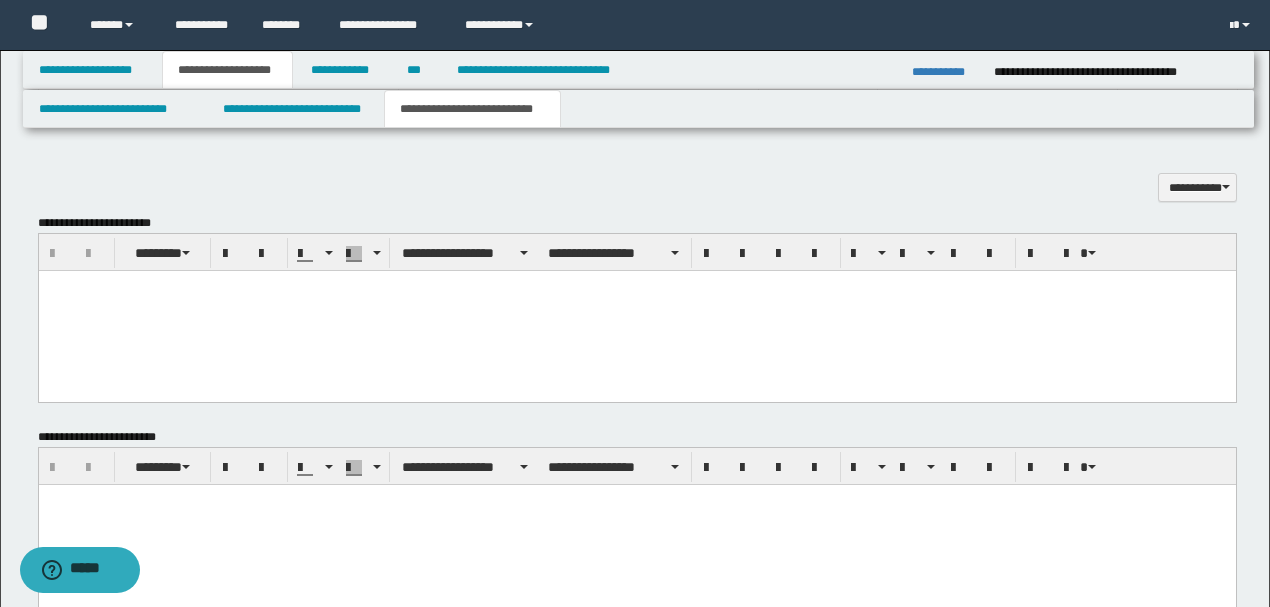 scroll, scrollTop: 1021, scrollLeft: 0, axis: vertical 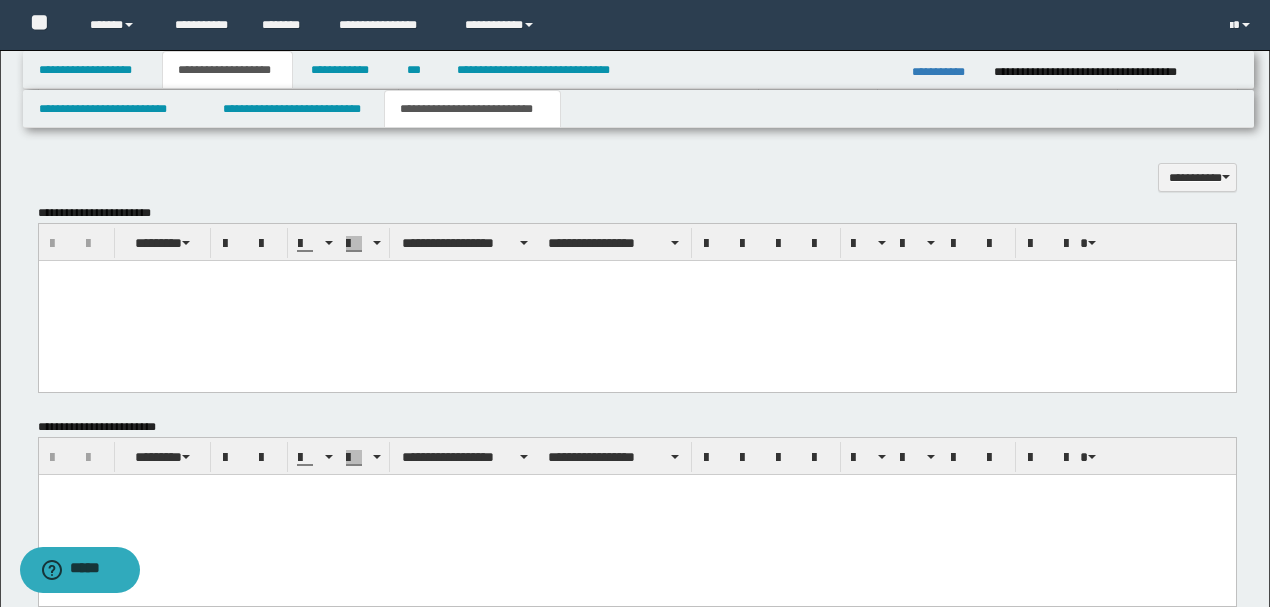 click at bounding box center [636, 300] 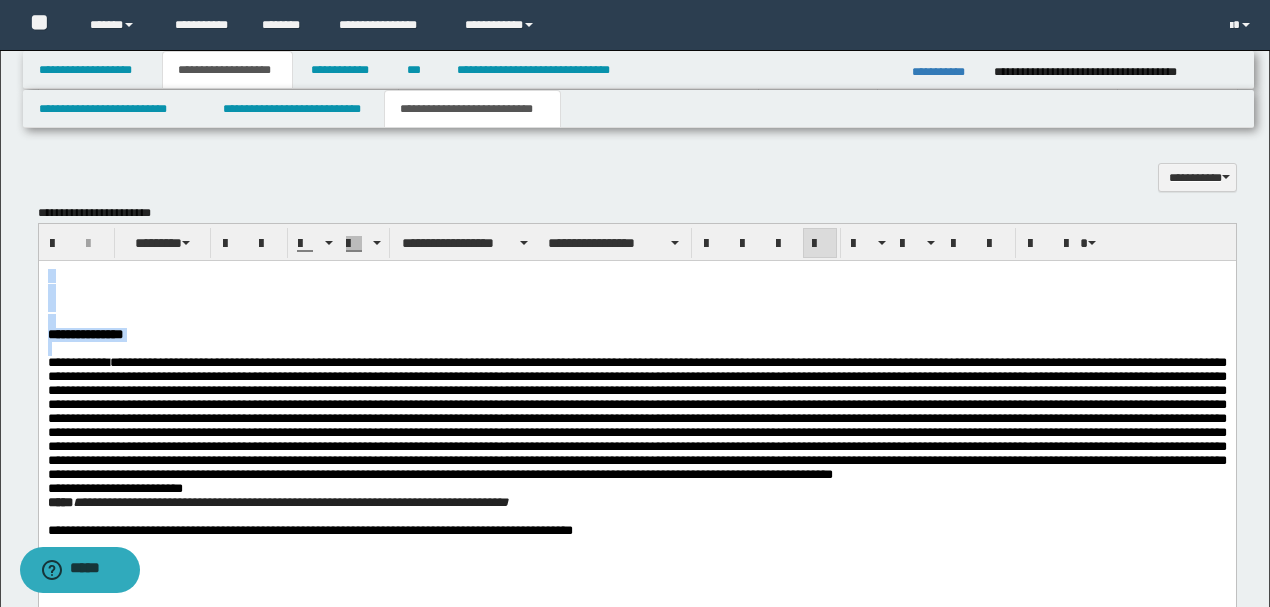 drag, startPoint x: 46, startPoint y: 374, endPoint x: 73, endPoint y: 528, distance: 156.34897 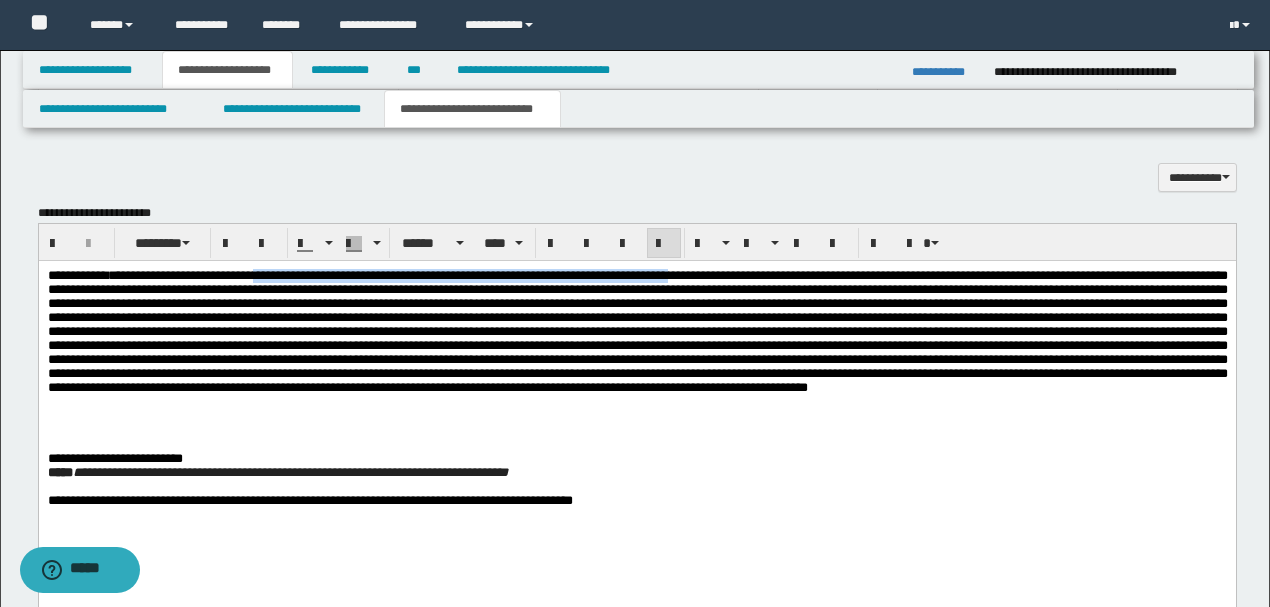 drag, startPoint x: 296, startPoint y: 275, endPoint x: 750, endPoint y: 279, distance: 454.0176 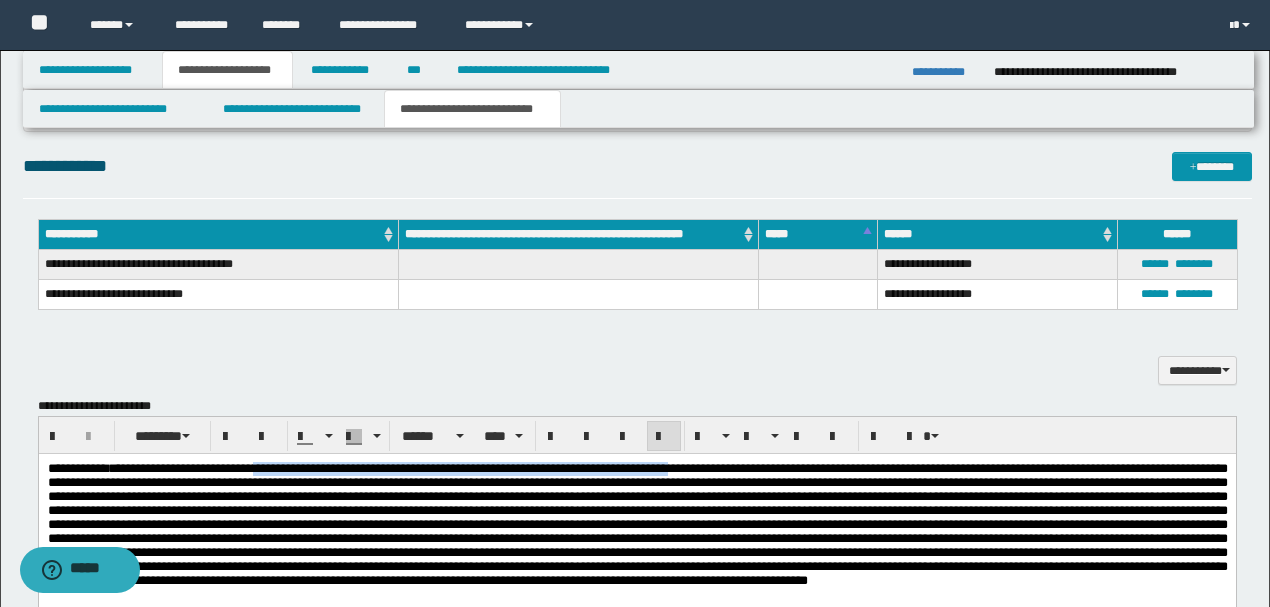 scroll, scrollTop: 821, scrollLeft: 0, axis: vertical 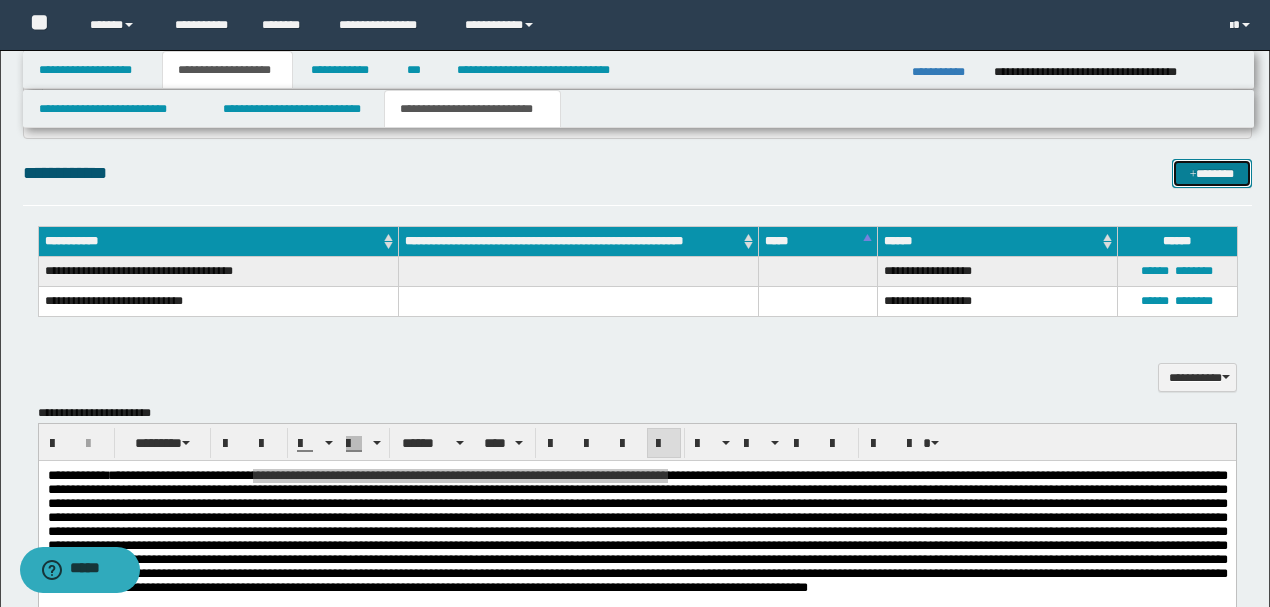 click at bounding box center (1193, 175) 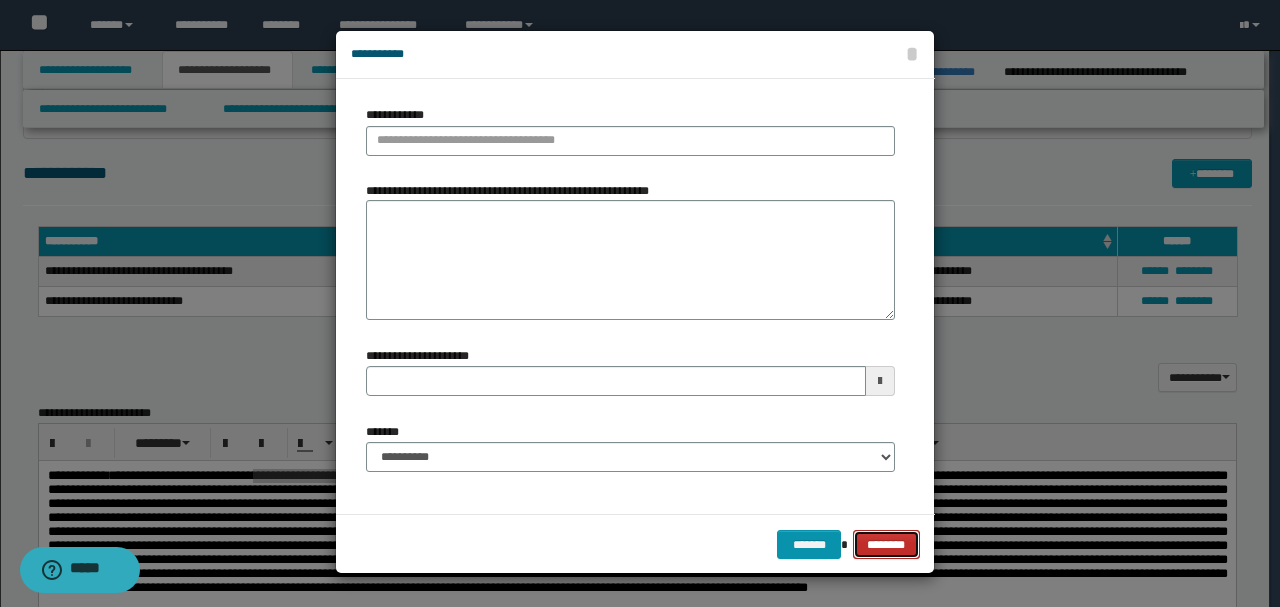 click on "********" at bounding box center [886, 544] 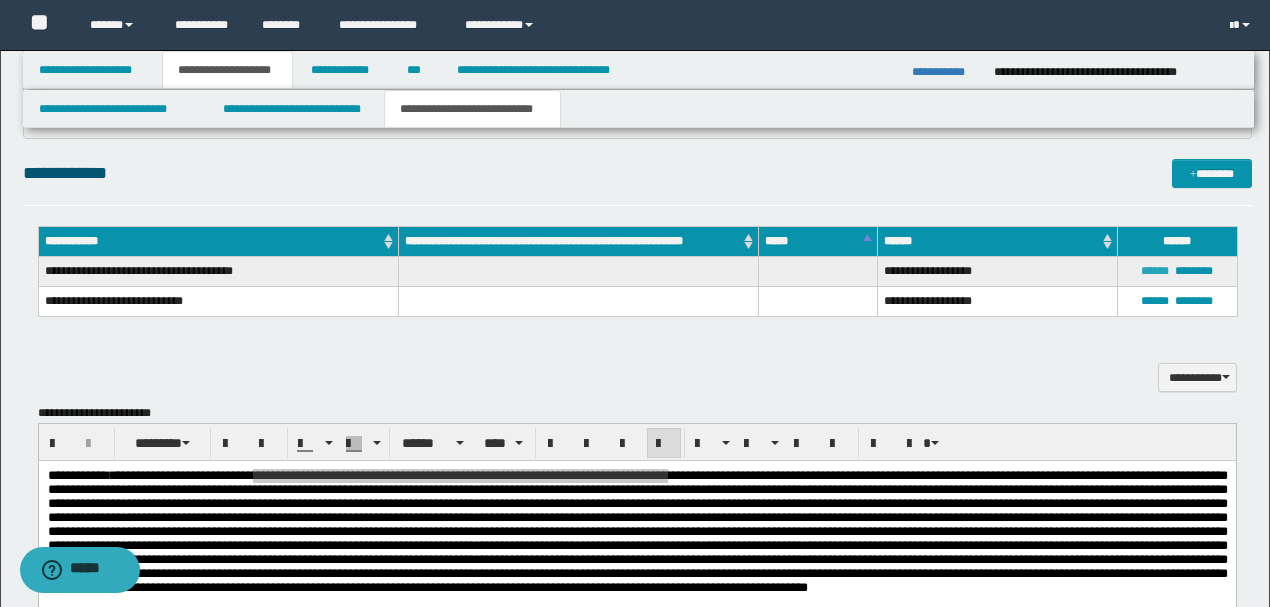 click on "******" at bounding box center (1155, 271) 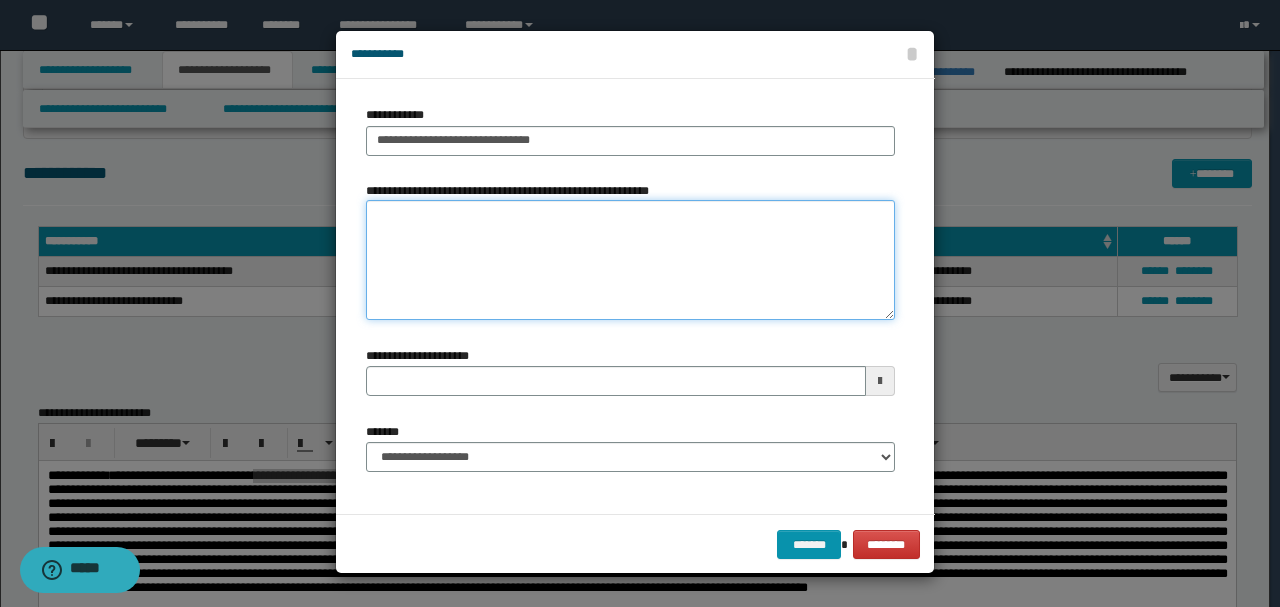 click on "**********" at bounding box center (630, 260) 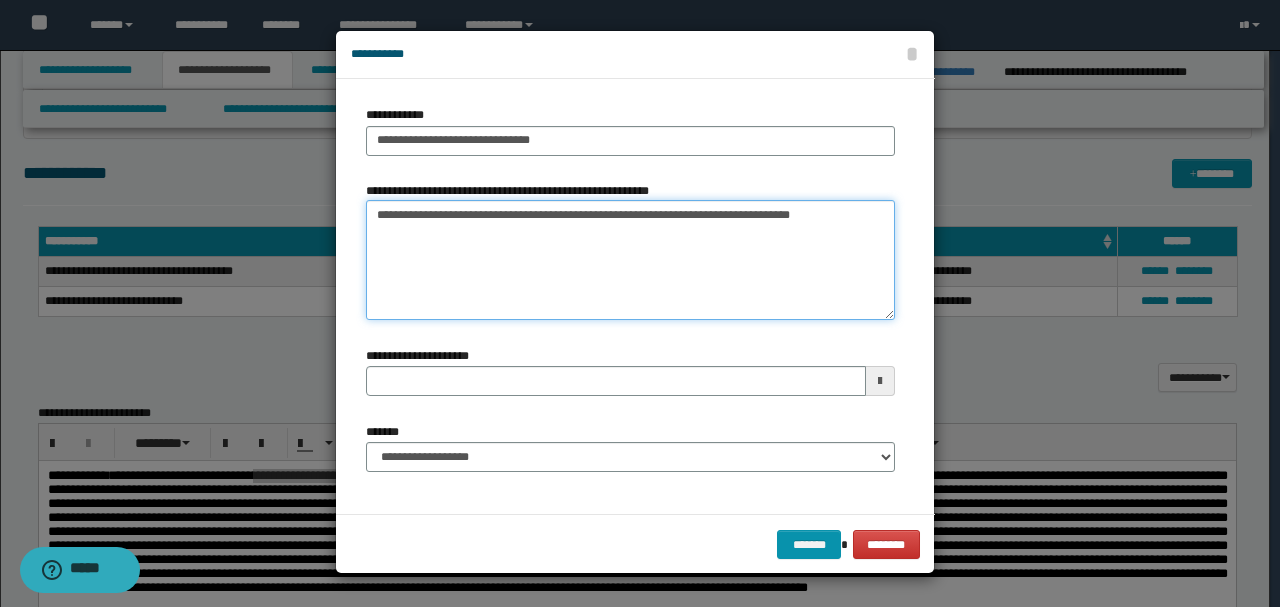 drag, startPoint x: 380, startPoint y: 217, endPoint x: 322, endPoint y: 211, distance: 58.30952 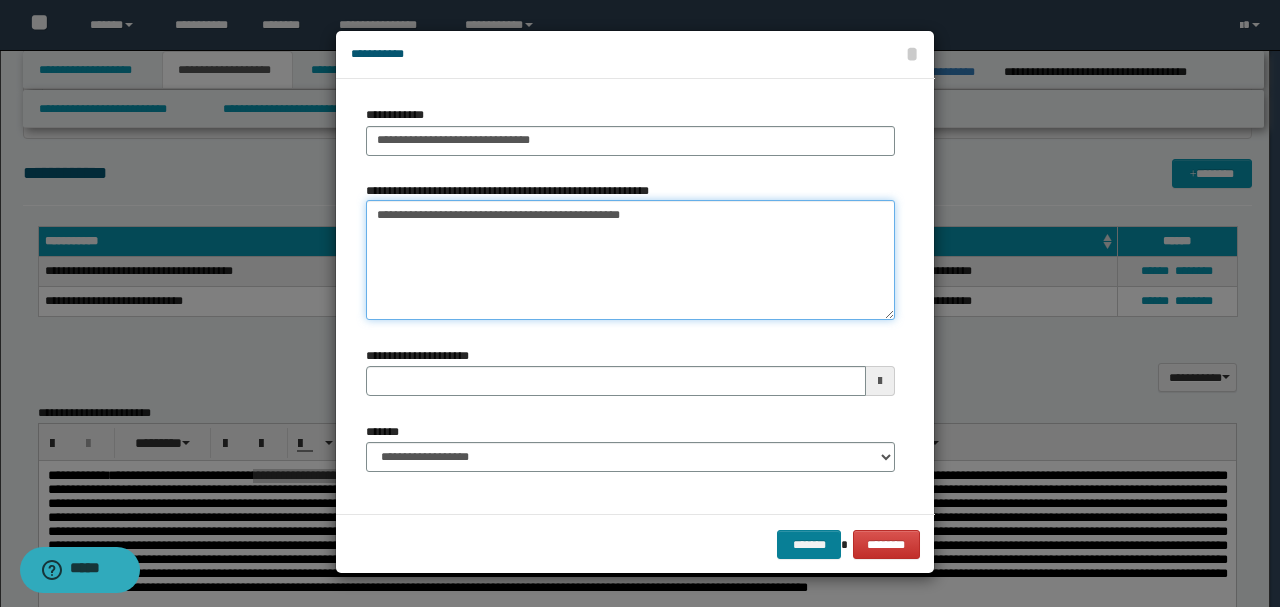type on "**********" 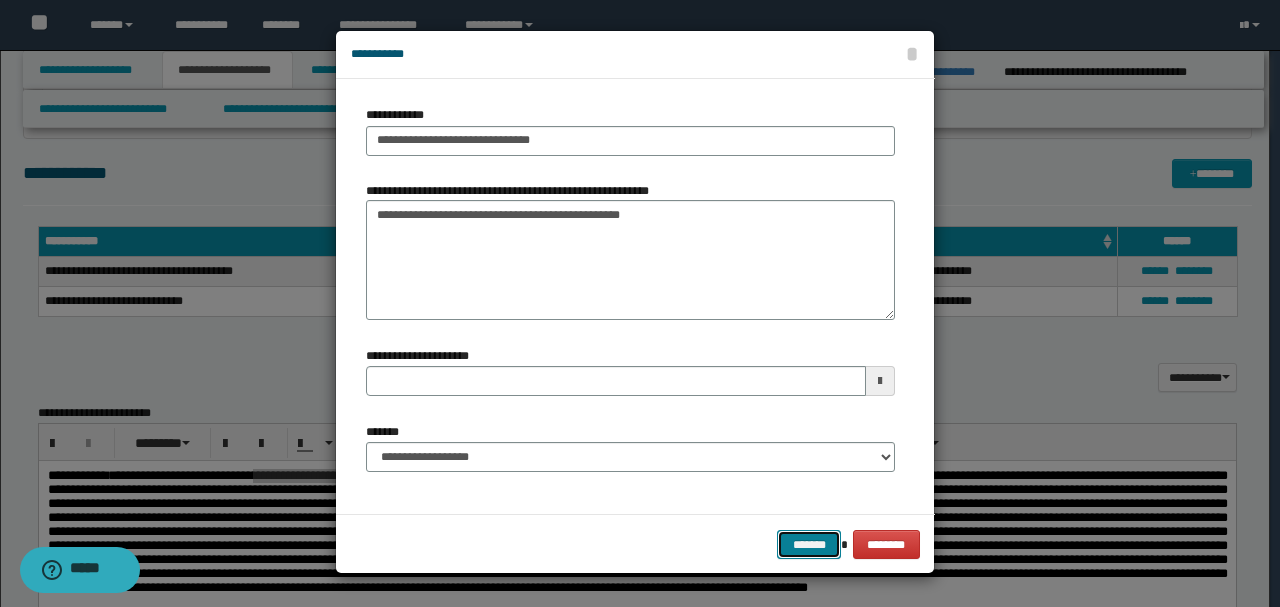 click on "*******" at bounding box center [809, 544] 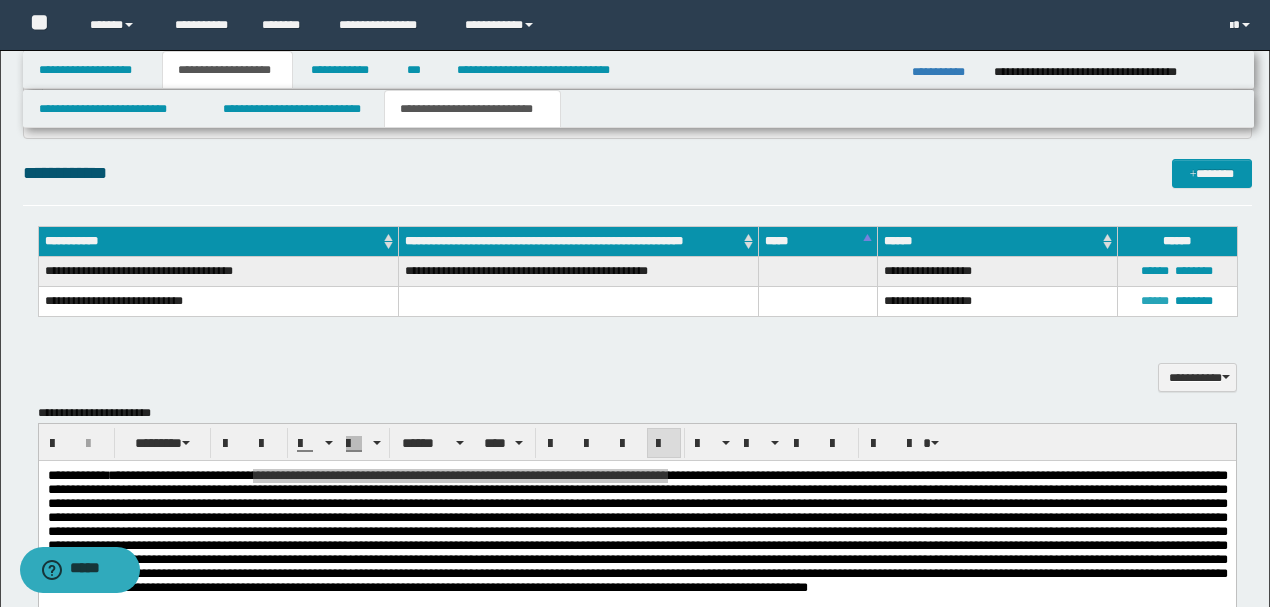click on "******" at bounding box center (1155, 301) 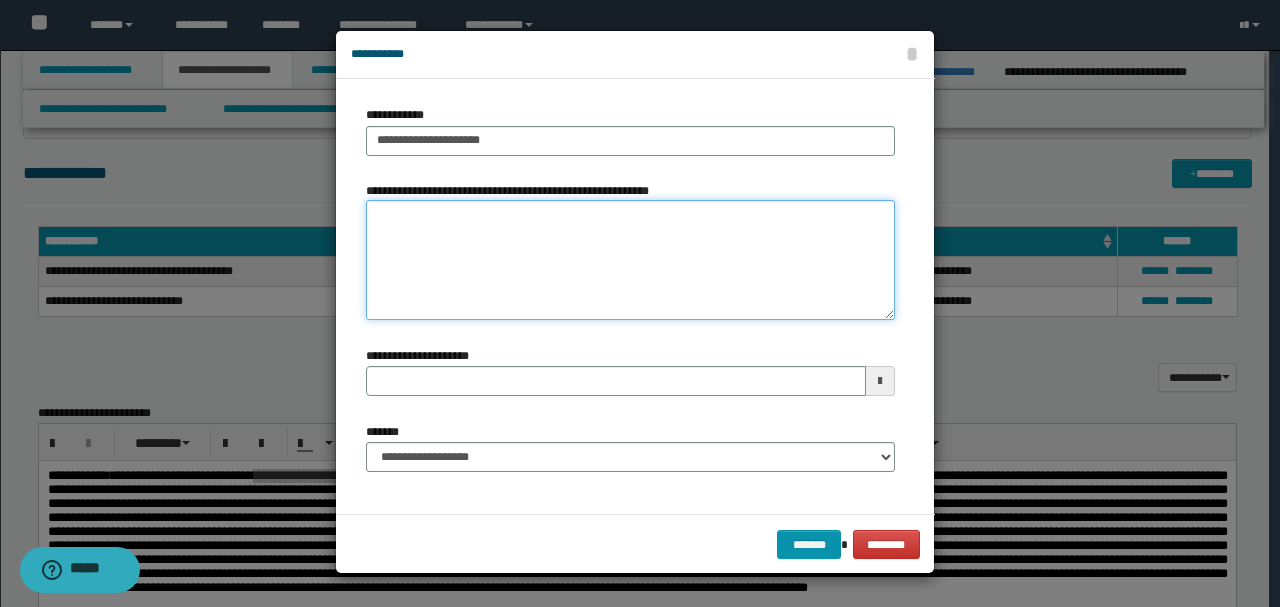 click on "**********" at bounding box center [630, 260] 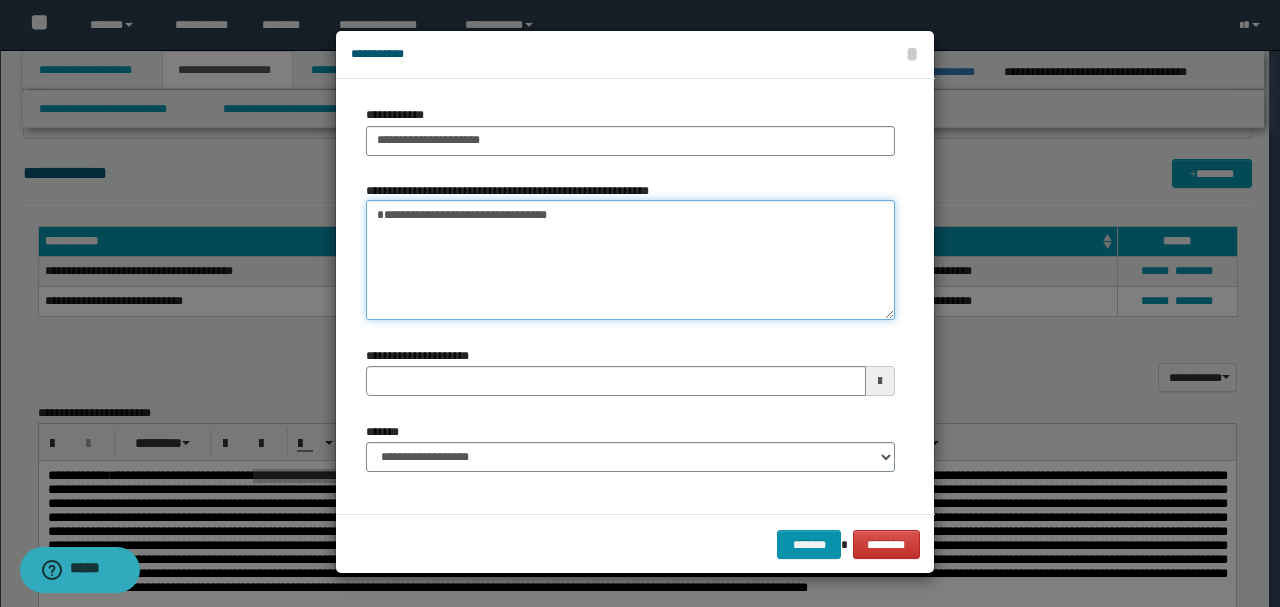 drag, startPoint x: 395, startPoint y: 218, endPoint x: 276, endPoint y: 216, distance: 119.01681 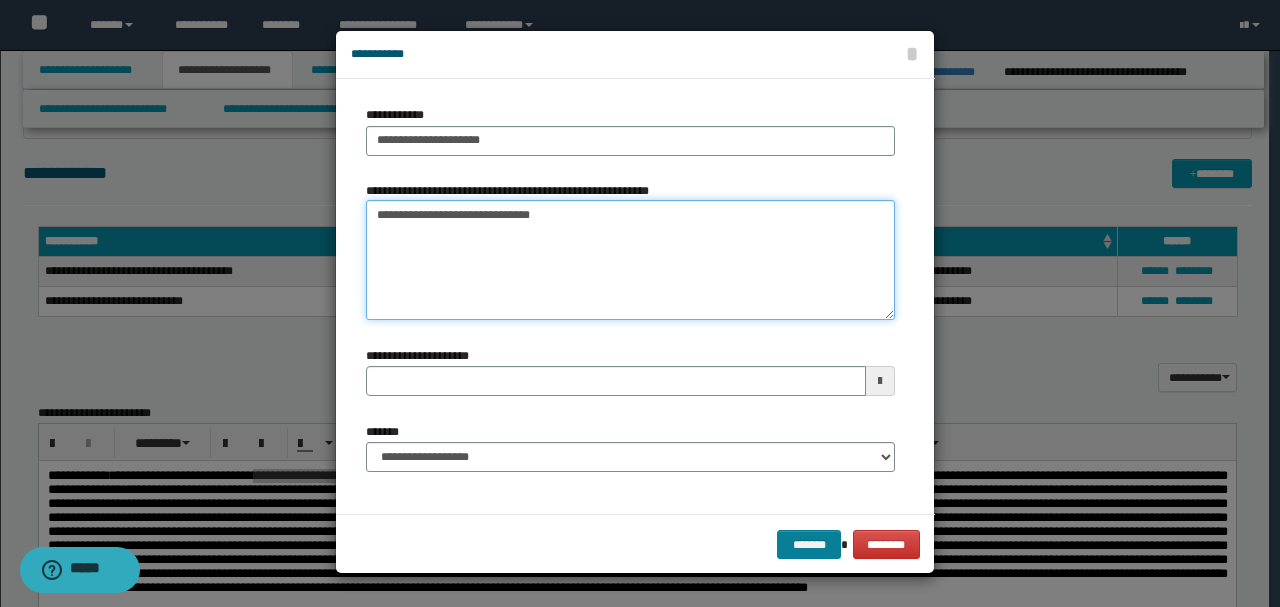 type on "**********" 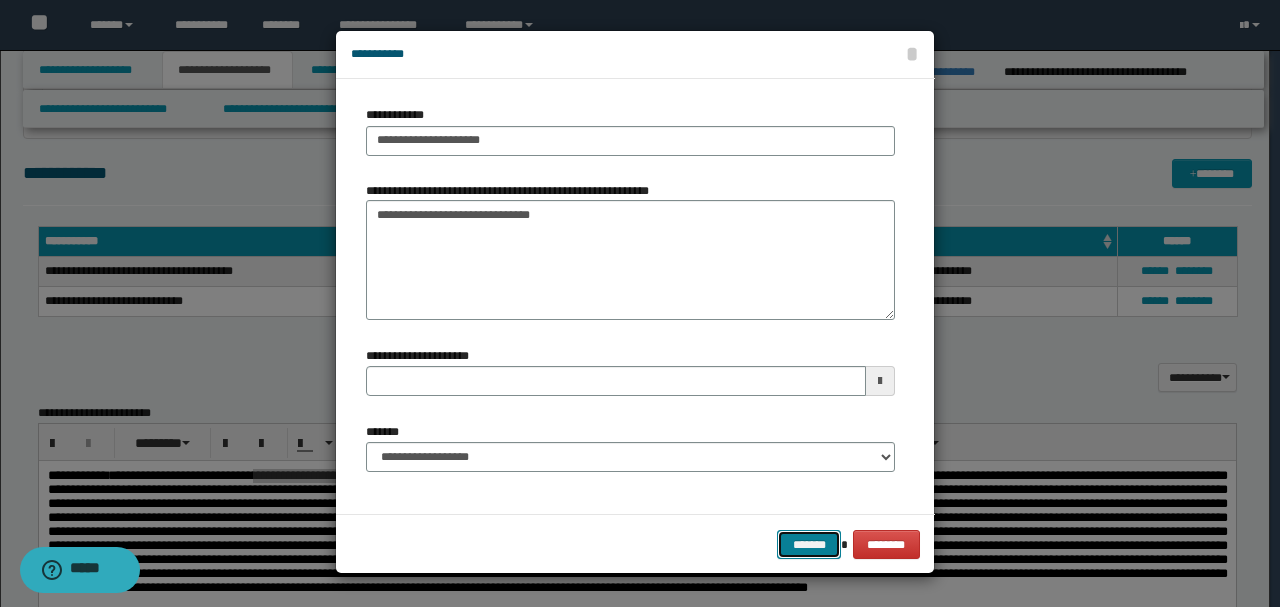 click on "*******" at bounding box center (809, 544) 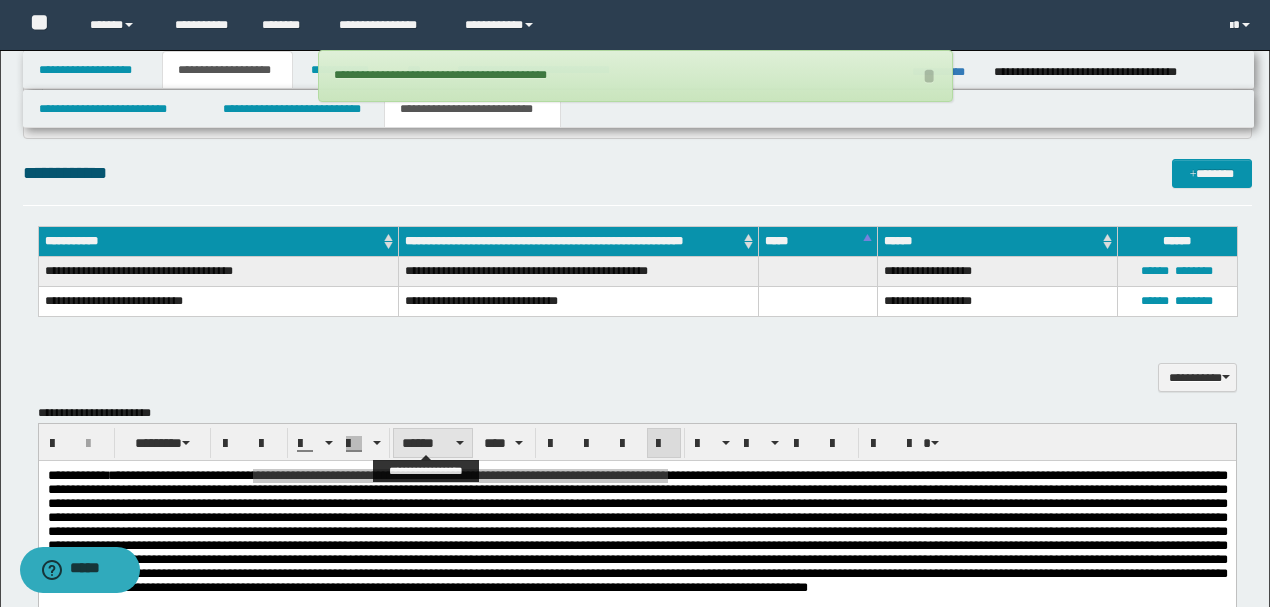 scroll, scrollTop: 888, scrollLeft: 0, axis: vertical 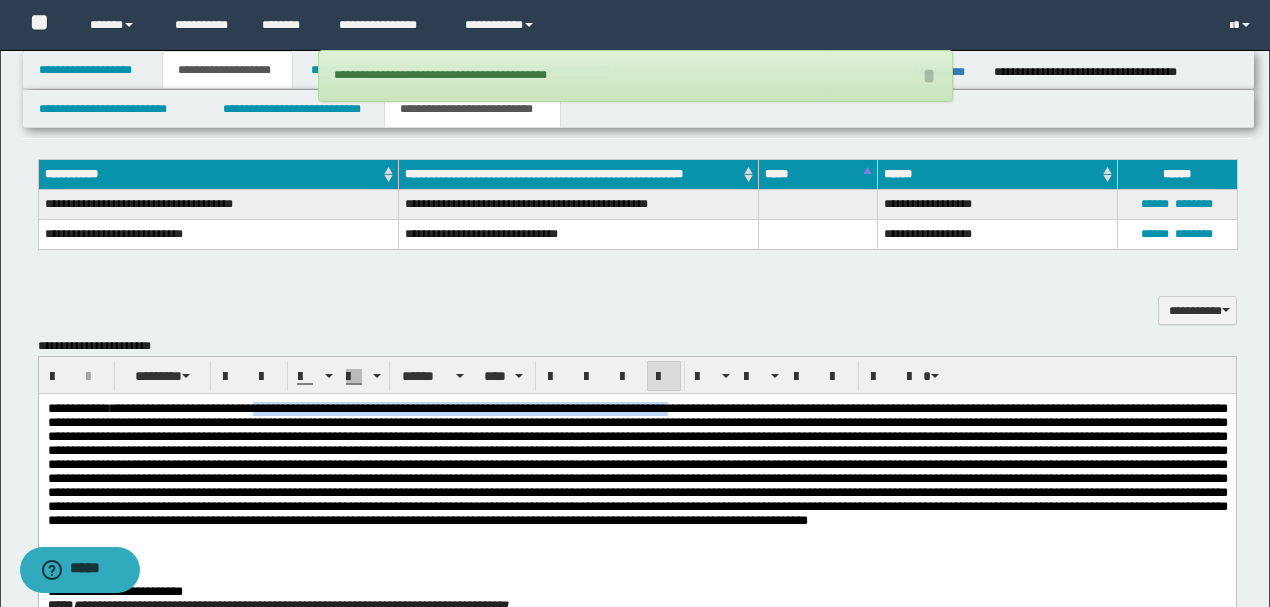 click on "**********" 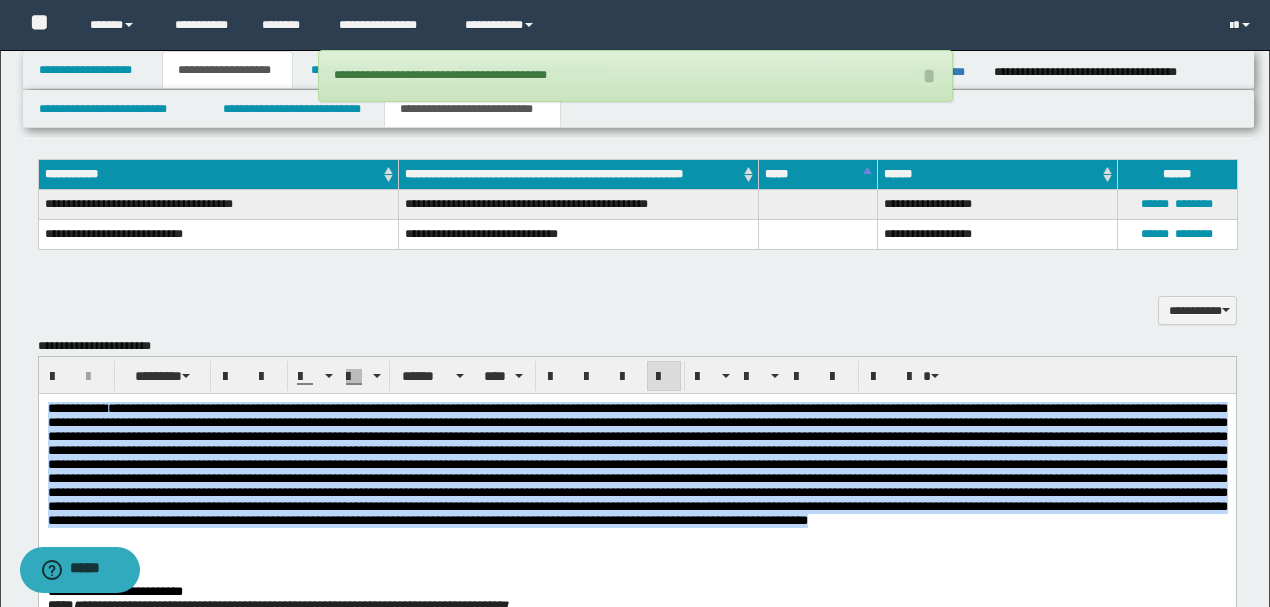 click on "**********" 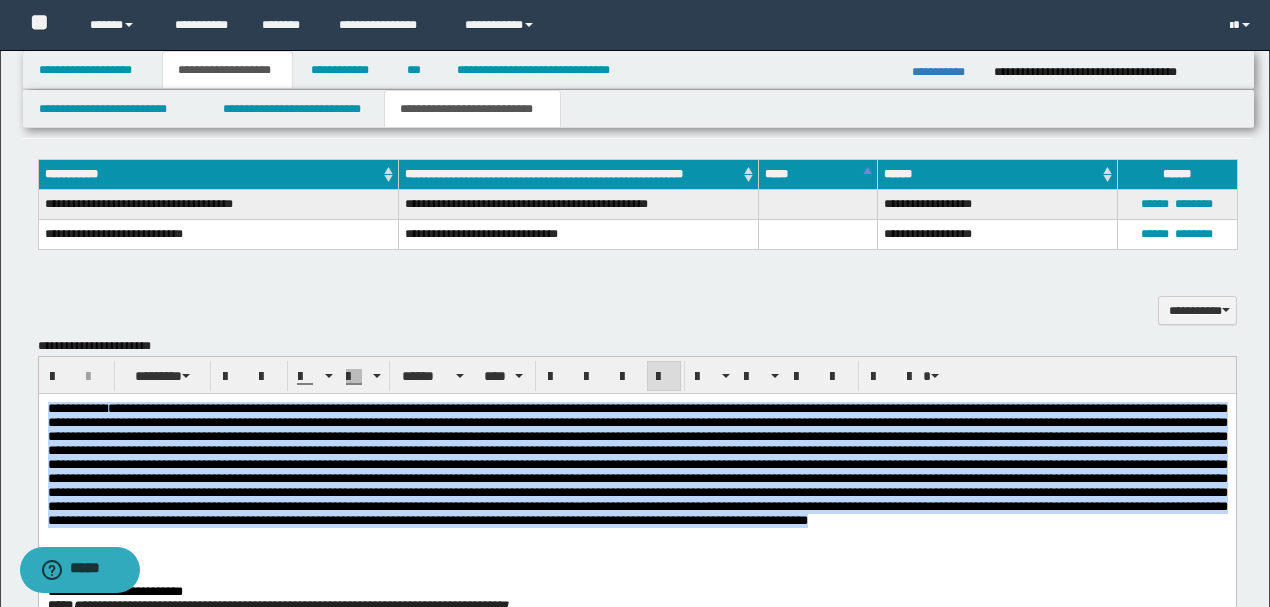 click on "**********" 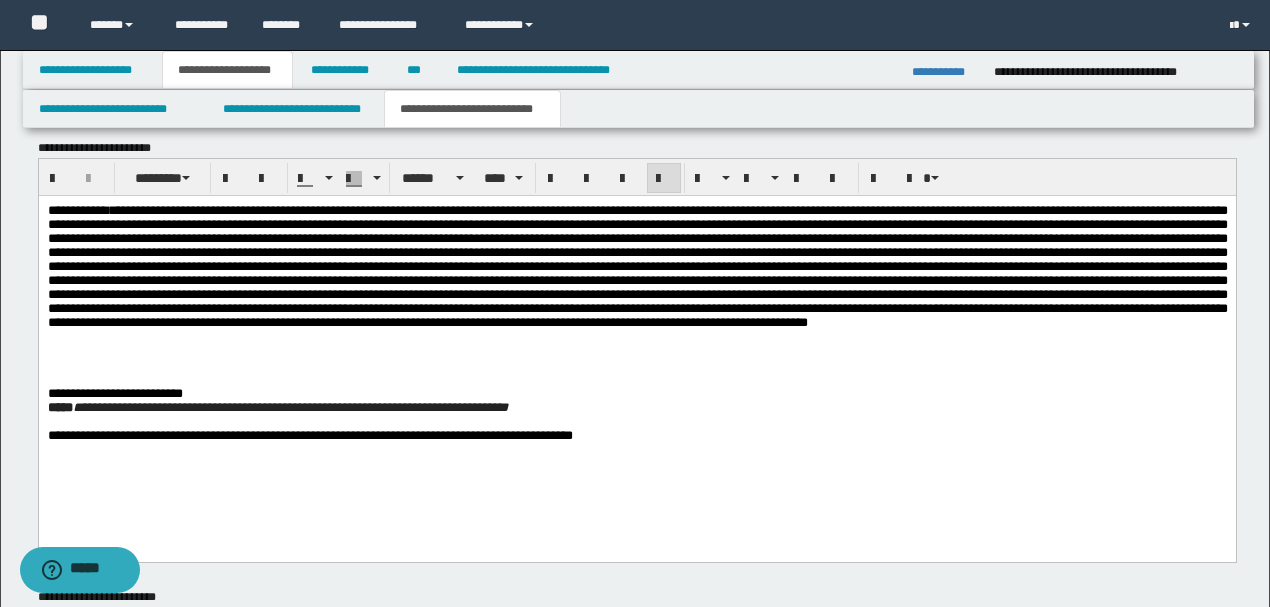 scroll, scrollTop: 1154, scrollLeft: 0, axis: vertical 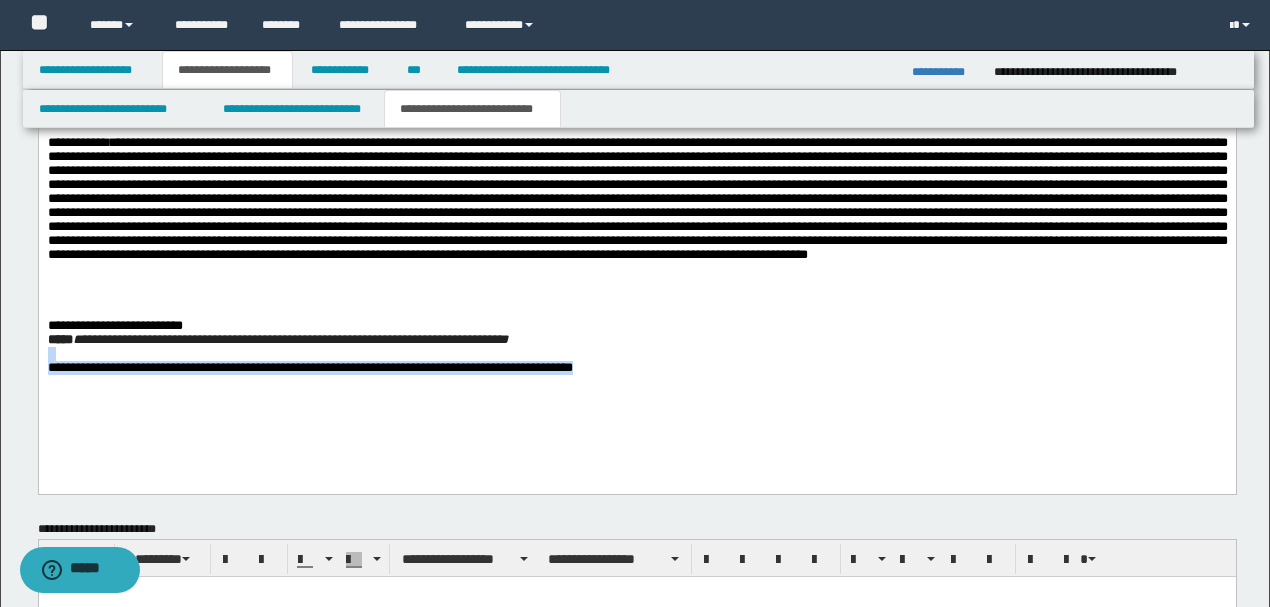 drag, startPoint x: 635, startPoint y: 346, endPoint x: 765, endPoint y: 448, distance: 165.23923 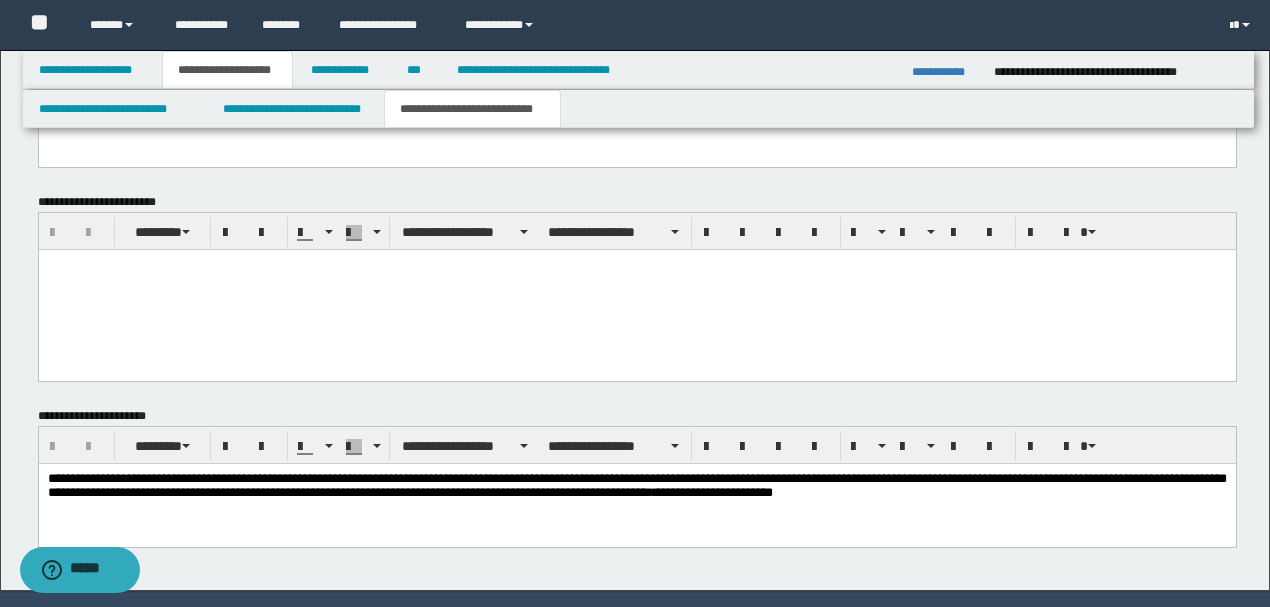 scroll, scrollTop: 1488, scrollLeft: 0, axis: vertical 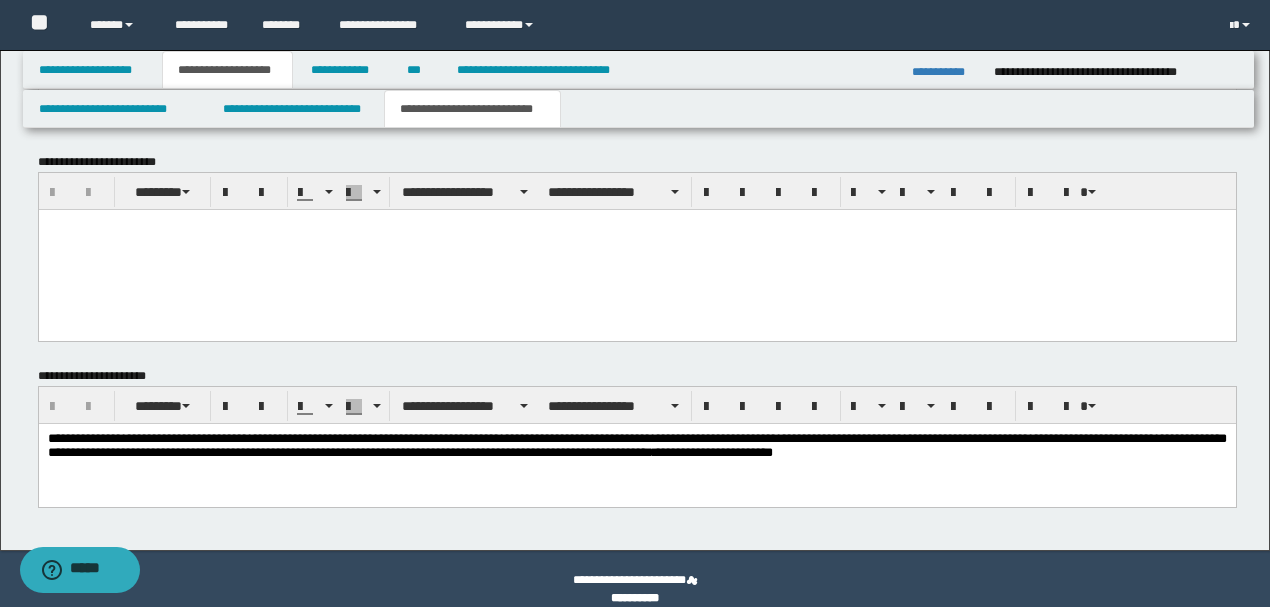 click on "**********" at bounding box center [636, 446] 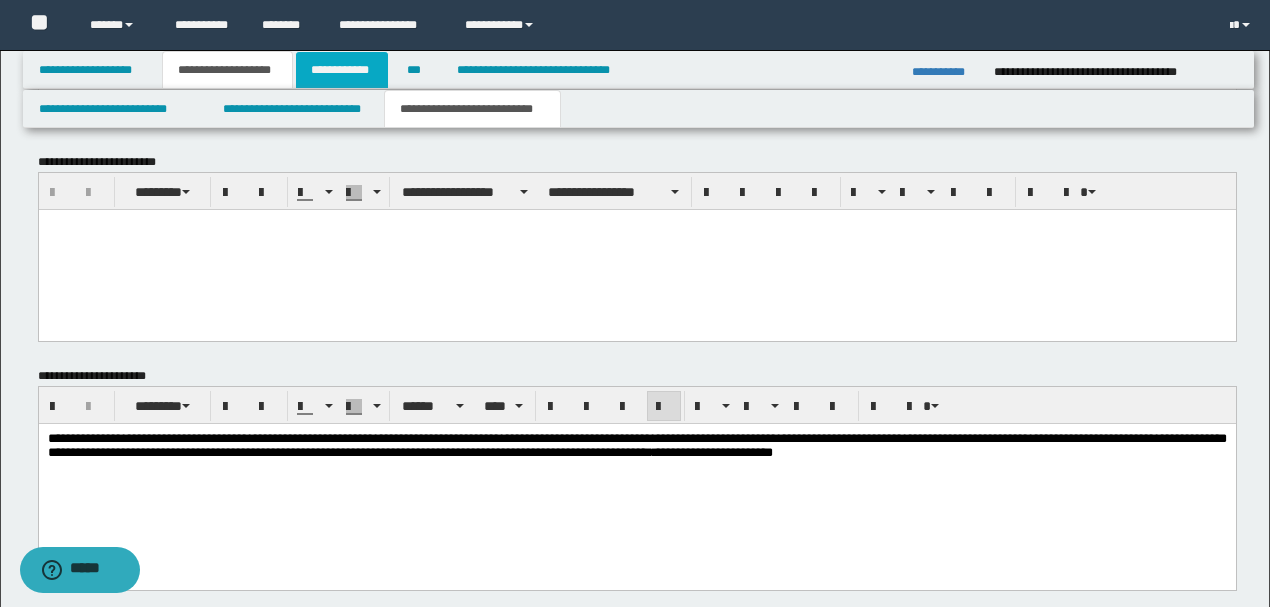 click on "**********" at bounding box center [342, 70] 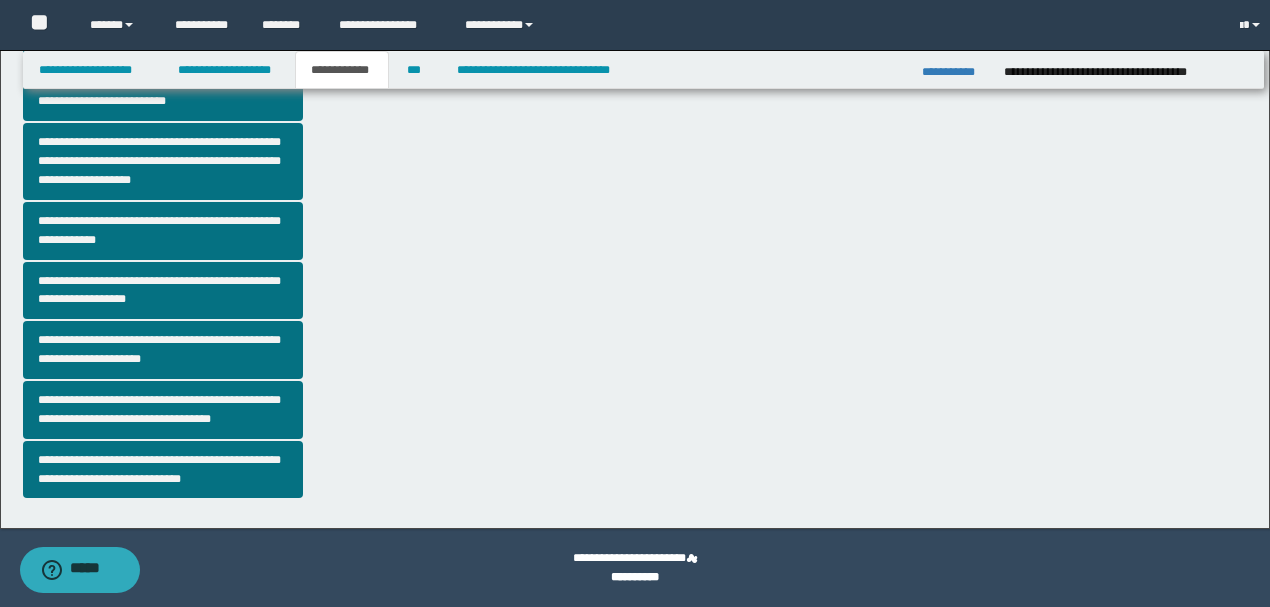 scroll, scrollTop: 541, scrollLeft: 0, axis: vertical 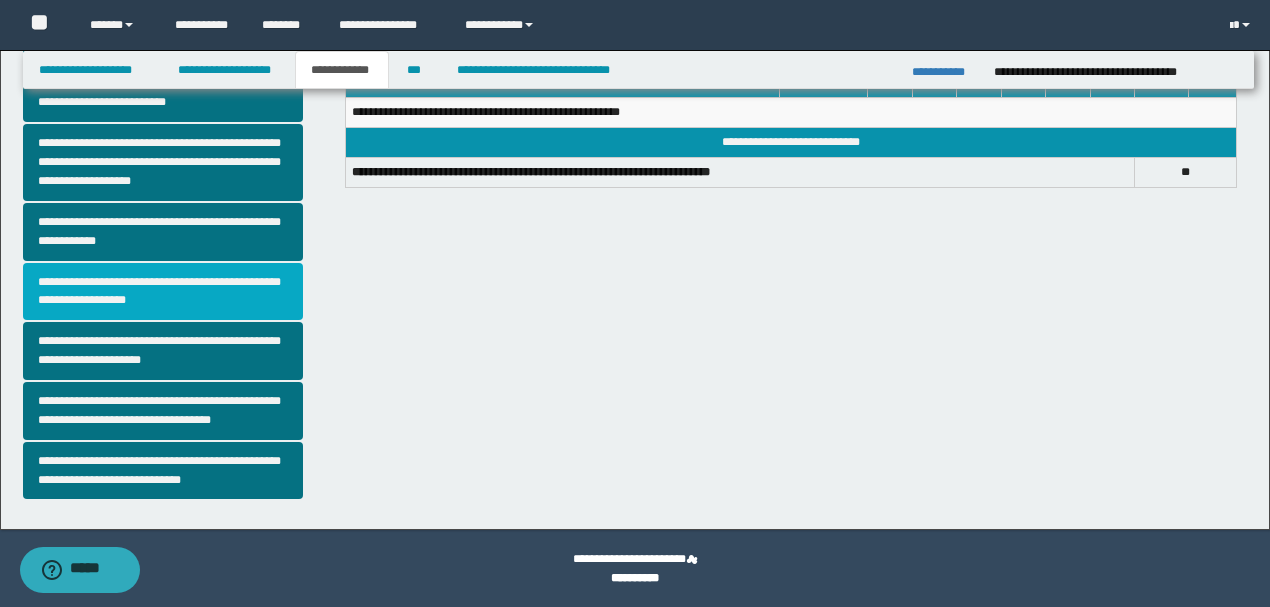 click on "**********" at bounding box center (163, 292) 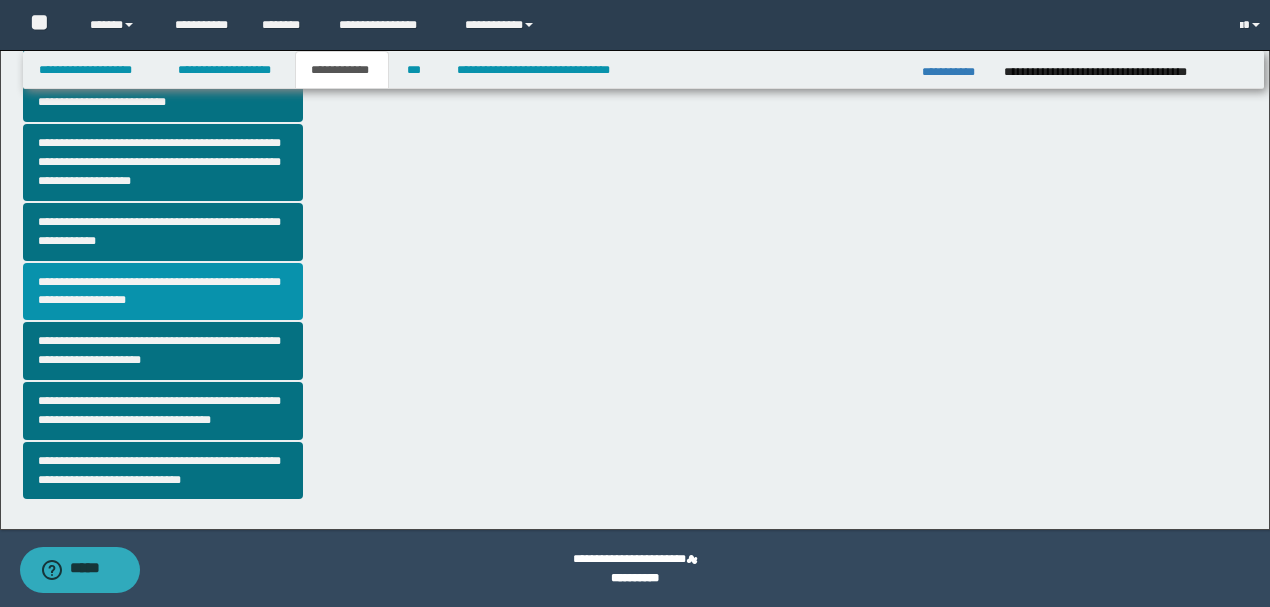scroll, scrollTop: 0, scrollLeft: 0, axis: both 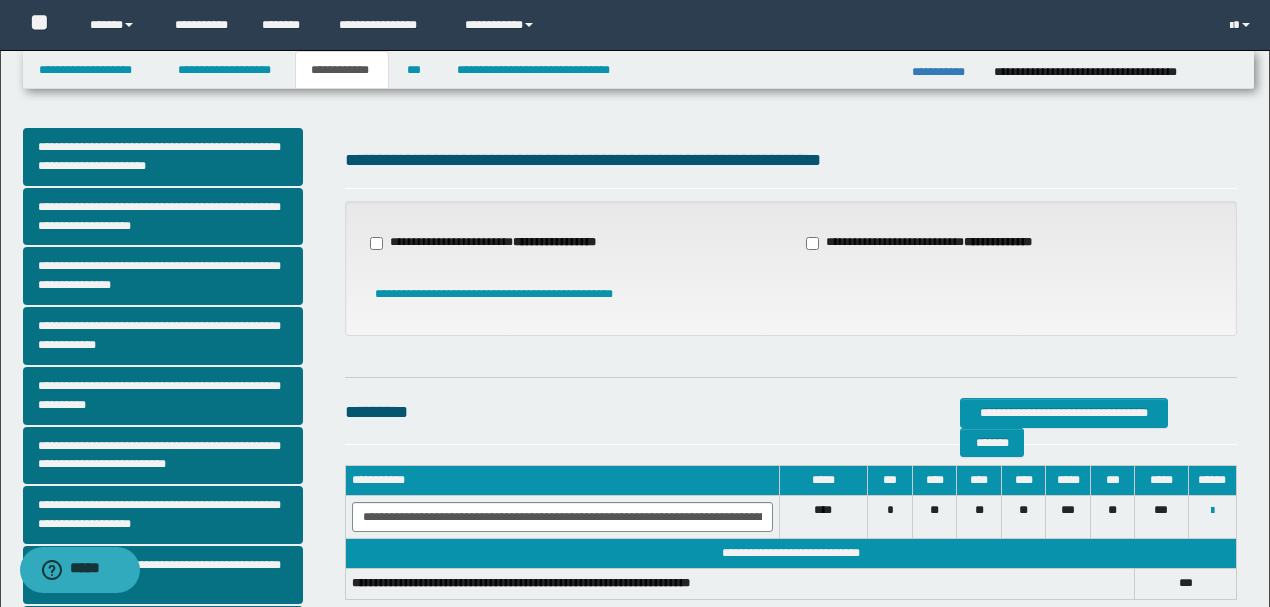 click on "**********" at bounding box center [495, 243] 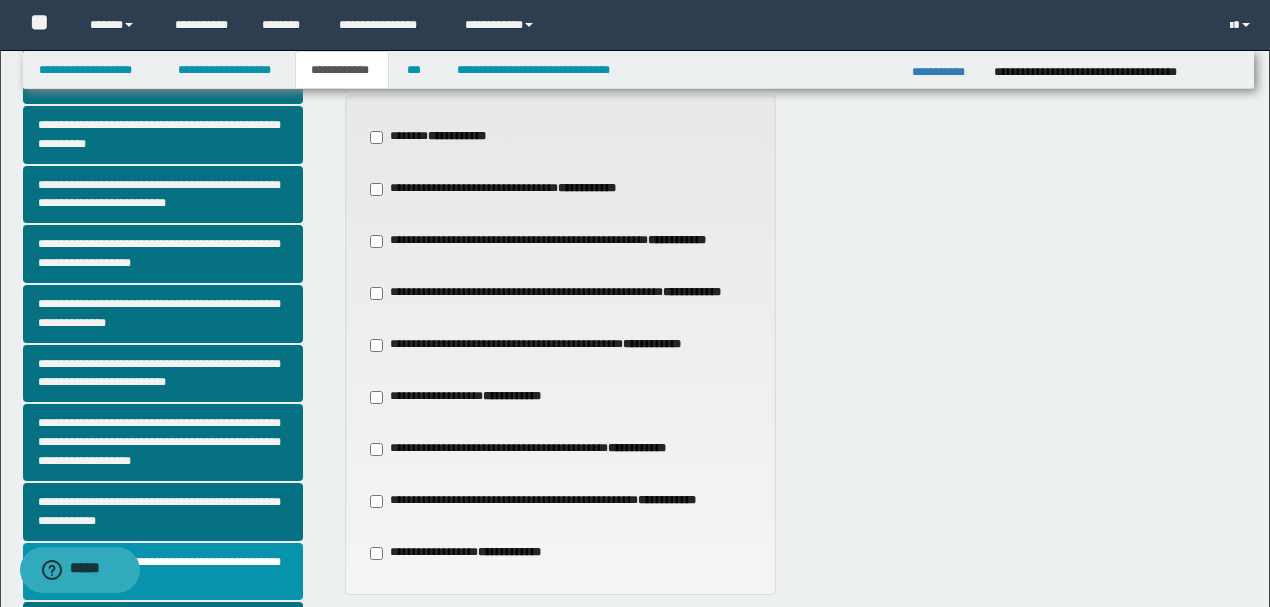 scroll, scrollTop: 333, scrollLeft: 0, axis: vertical 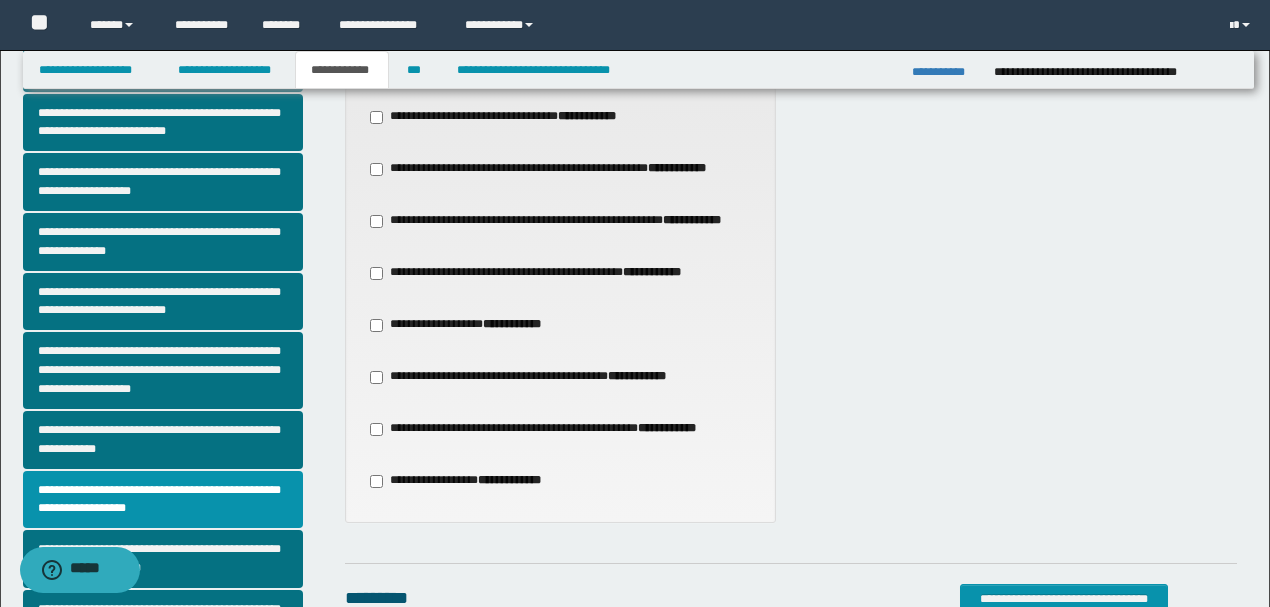 click on "**********" at bounding box center [538, 273] 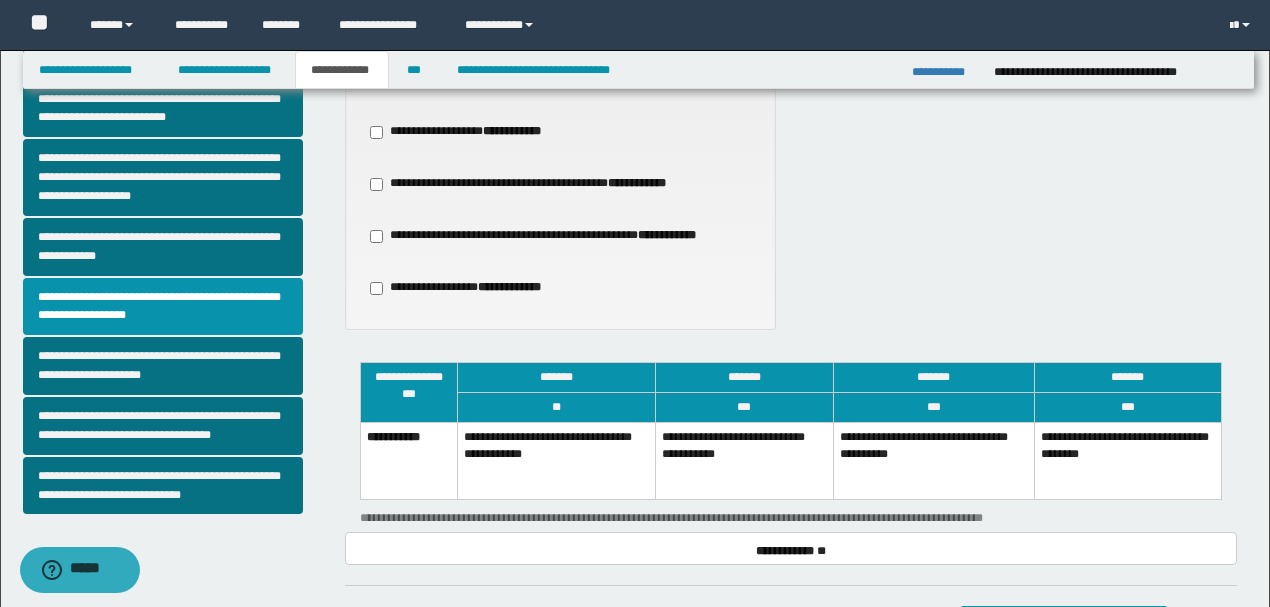 scroll, scrollTop: 533, scrollLeft: 0, axis: vertical 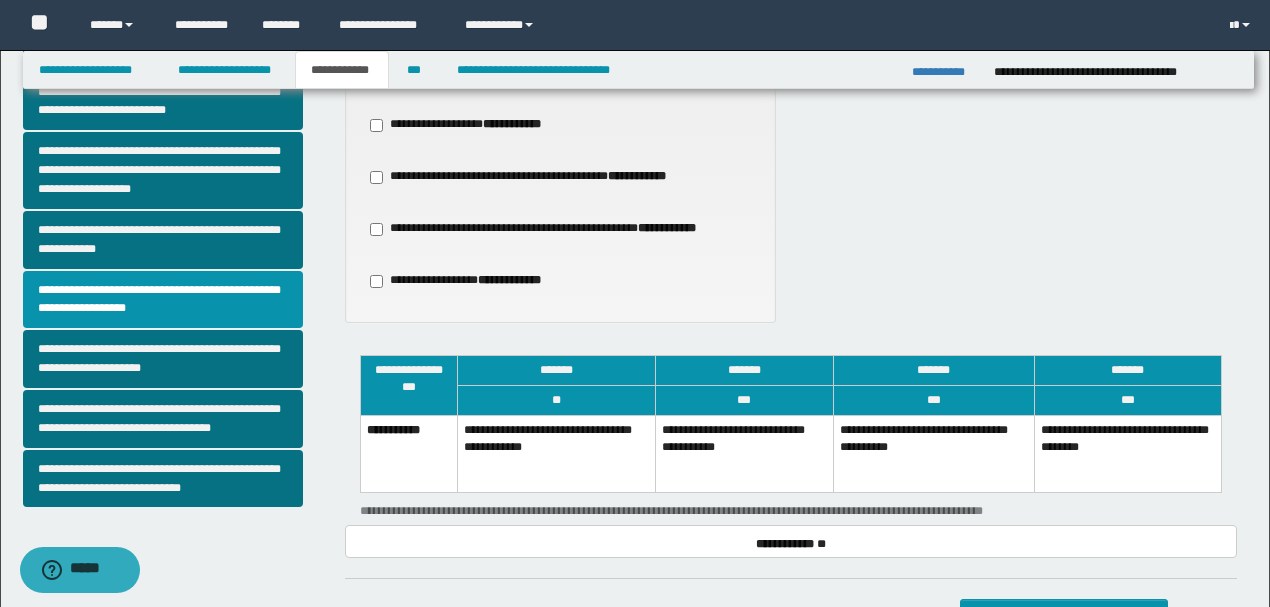 click on "**********" at bounding box center (744, 453) 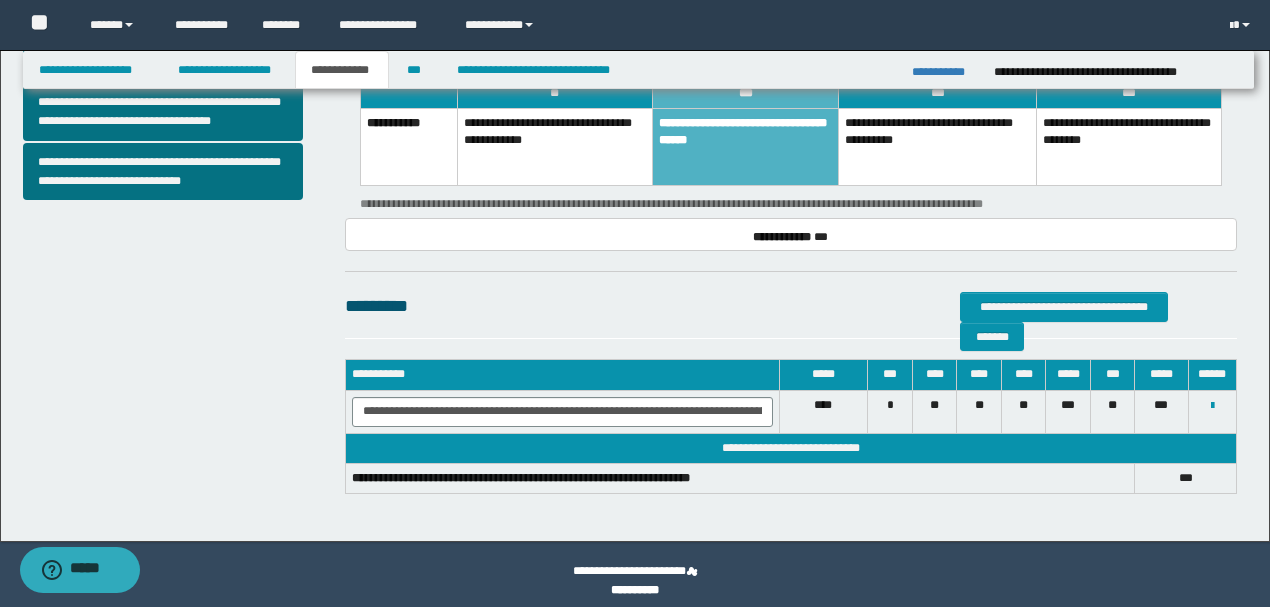 scroll, scrollTop: 852, scrollLeft: 0, axis: vertical 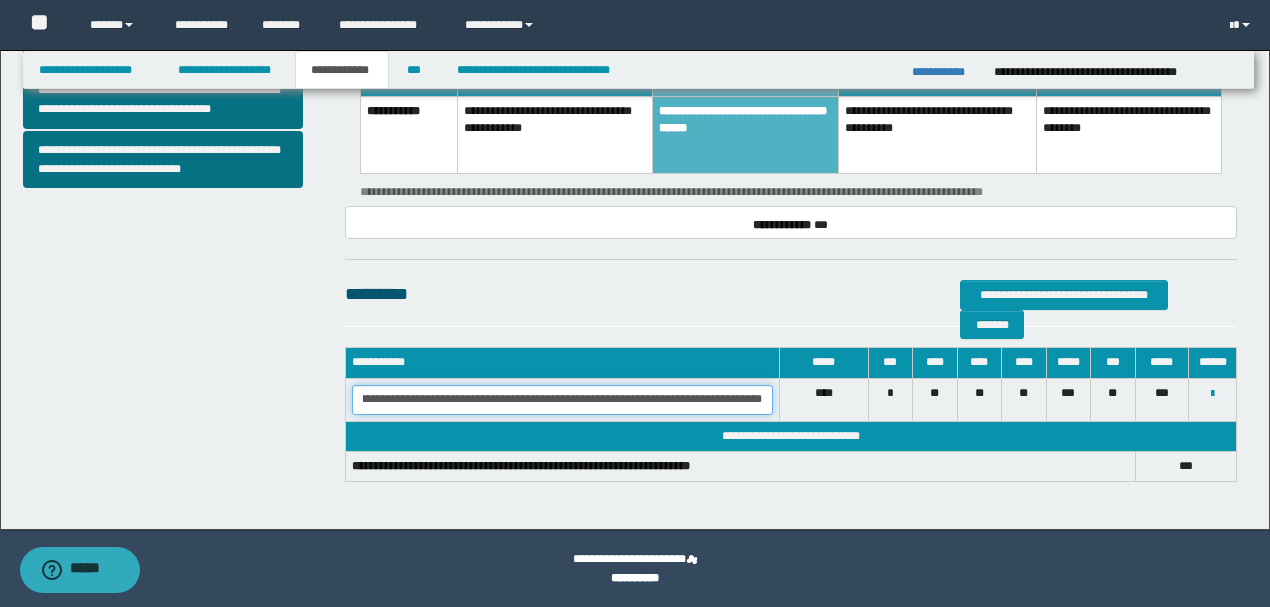 drag, startPoint x: 370, startPoint y: 402, endPoint x: 648, endPoint y: 389, distance: 278.3038 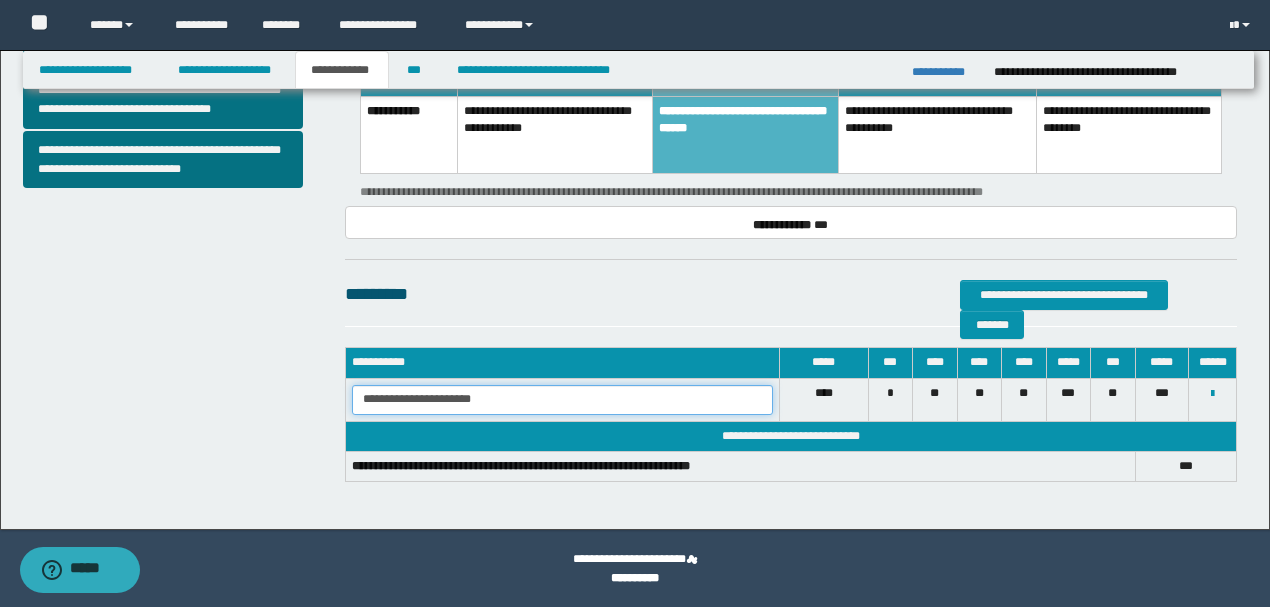 scroll, scrollTop: 0, scrollLeft: 0, axis: both 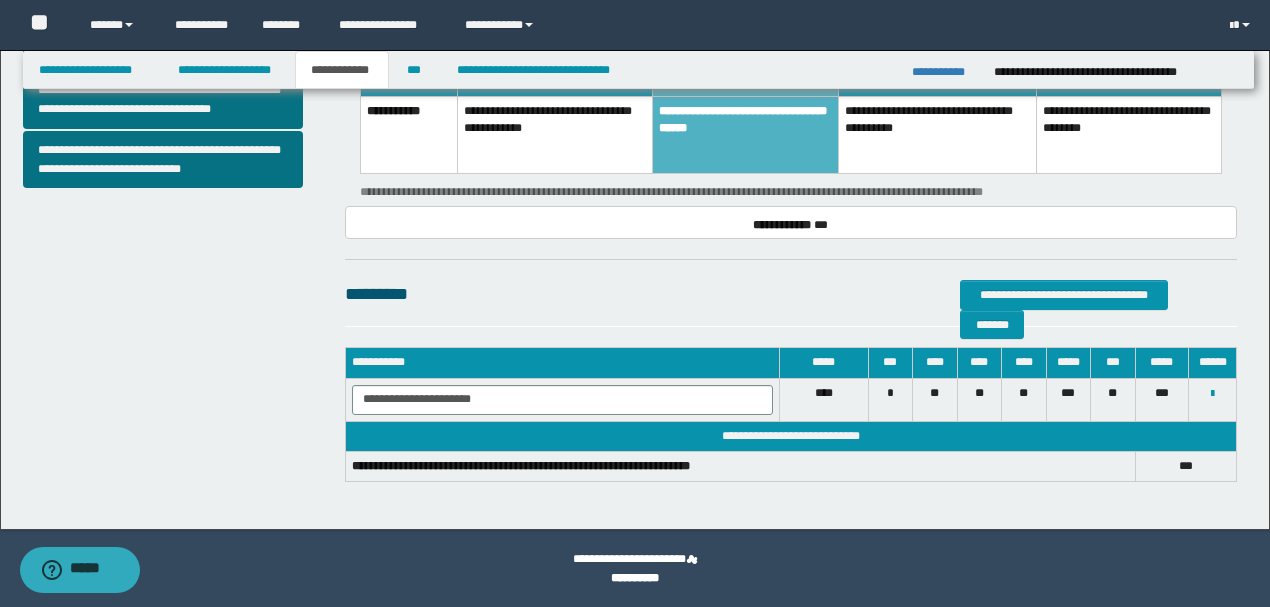 click on "**" at bounding box center [554, 81] 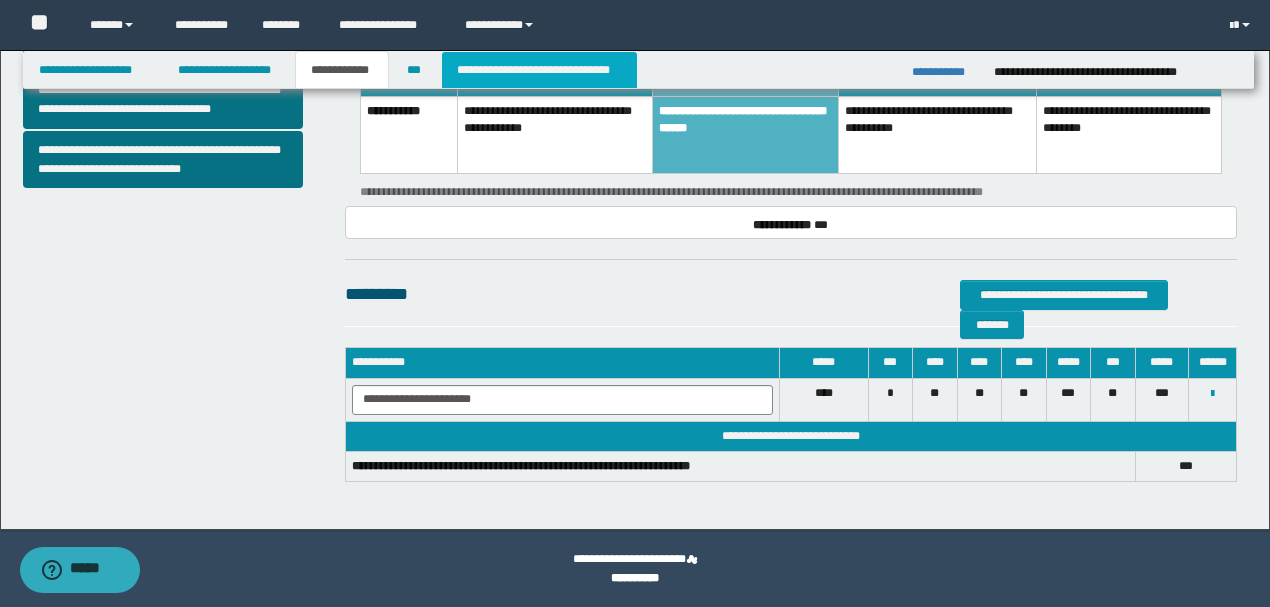 click on "**********" at bounding box center (539, 70) 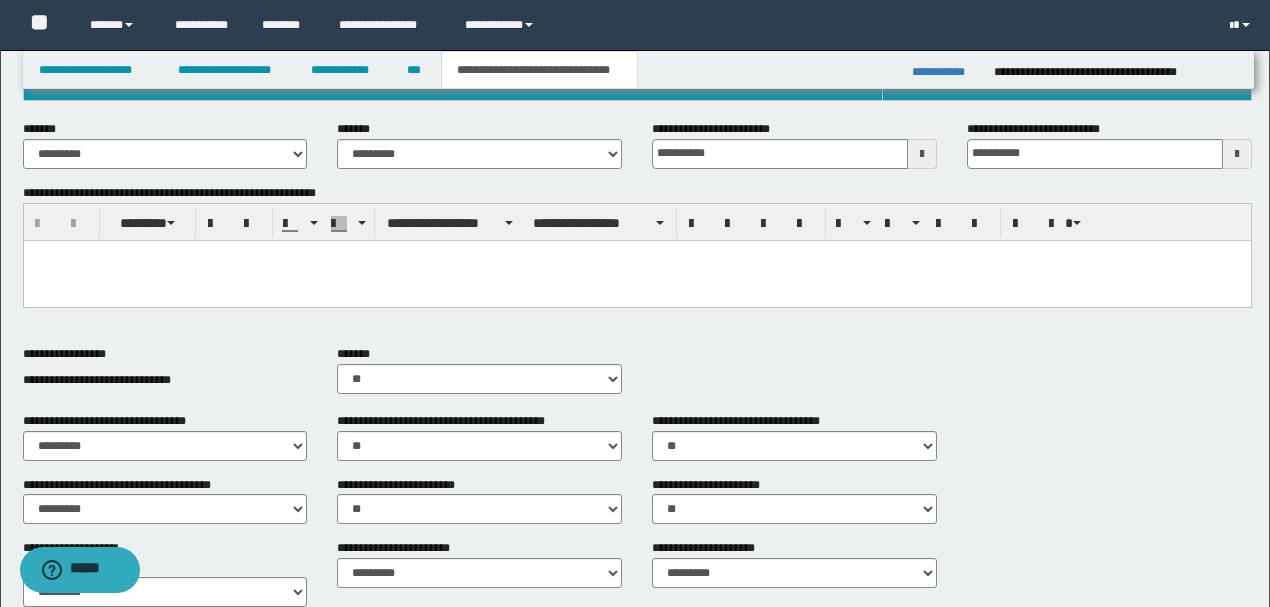 scroll, scrollTop: 218, scrollLeft: 0, axis: vertical 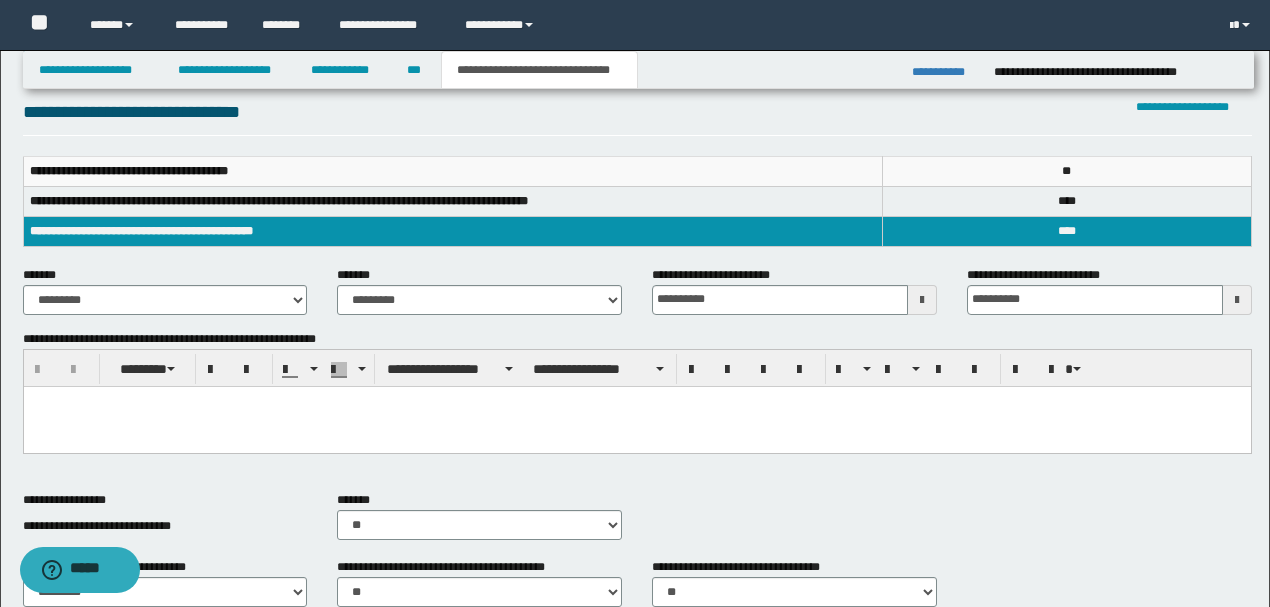 click at bounding box center [636, 401] 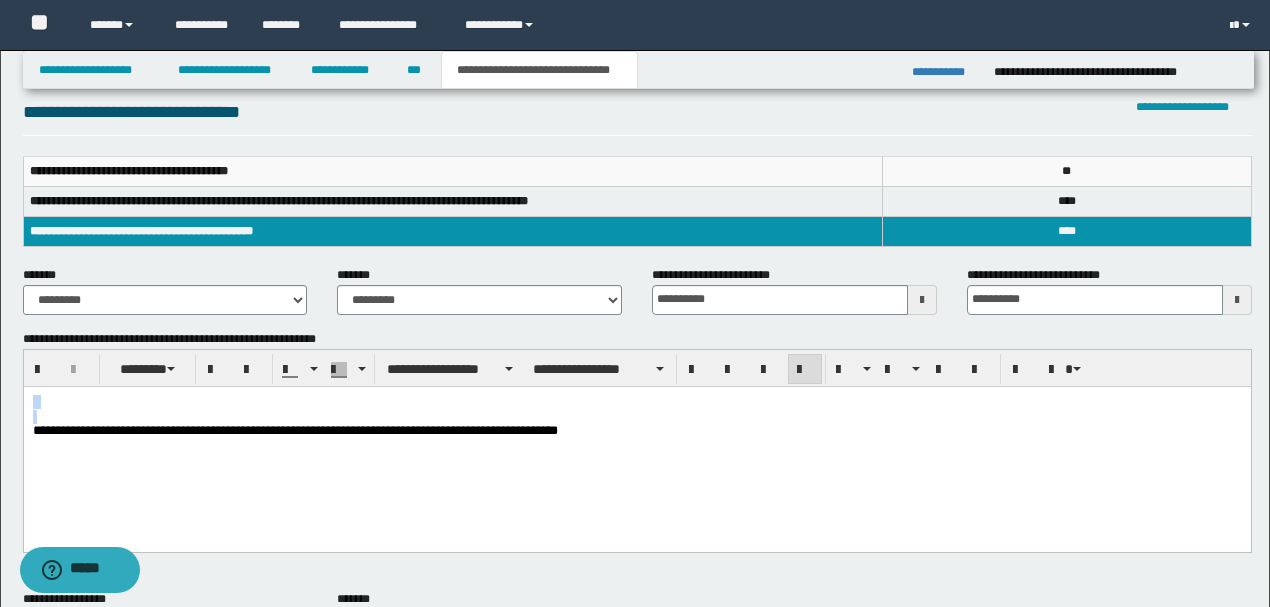 drag, startPoint x: 30, startPoint y: 434, endPoint x: 30, endPoint y: 402, distance: 32 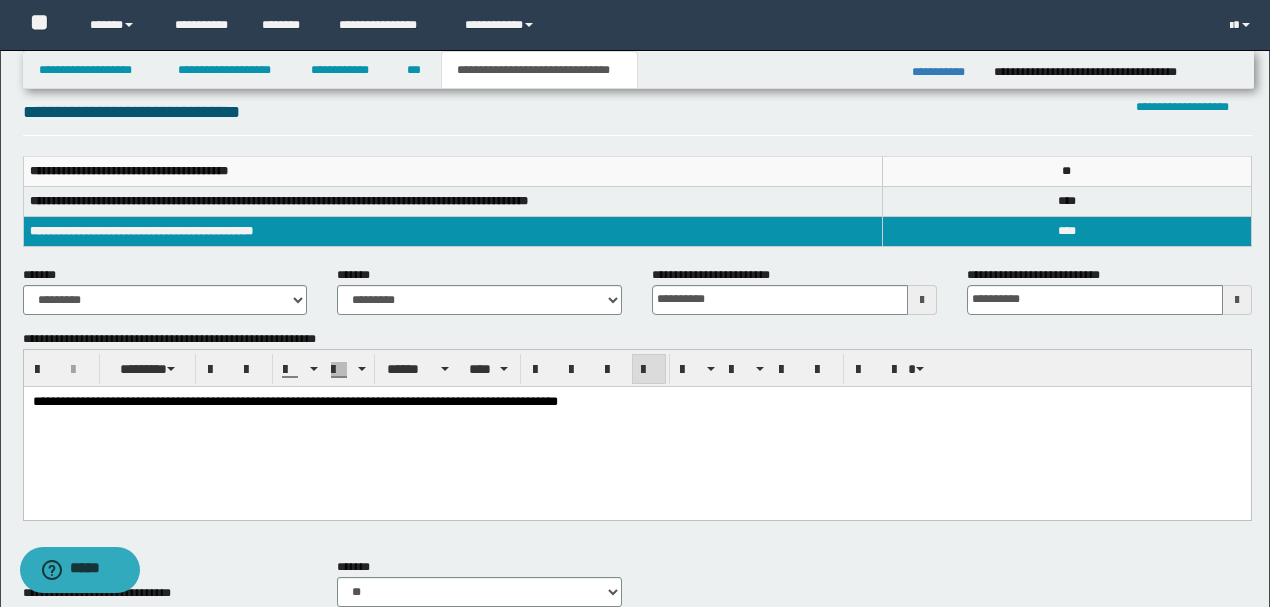 click on "**********" at bounding box center (636, 427) 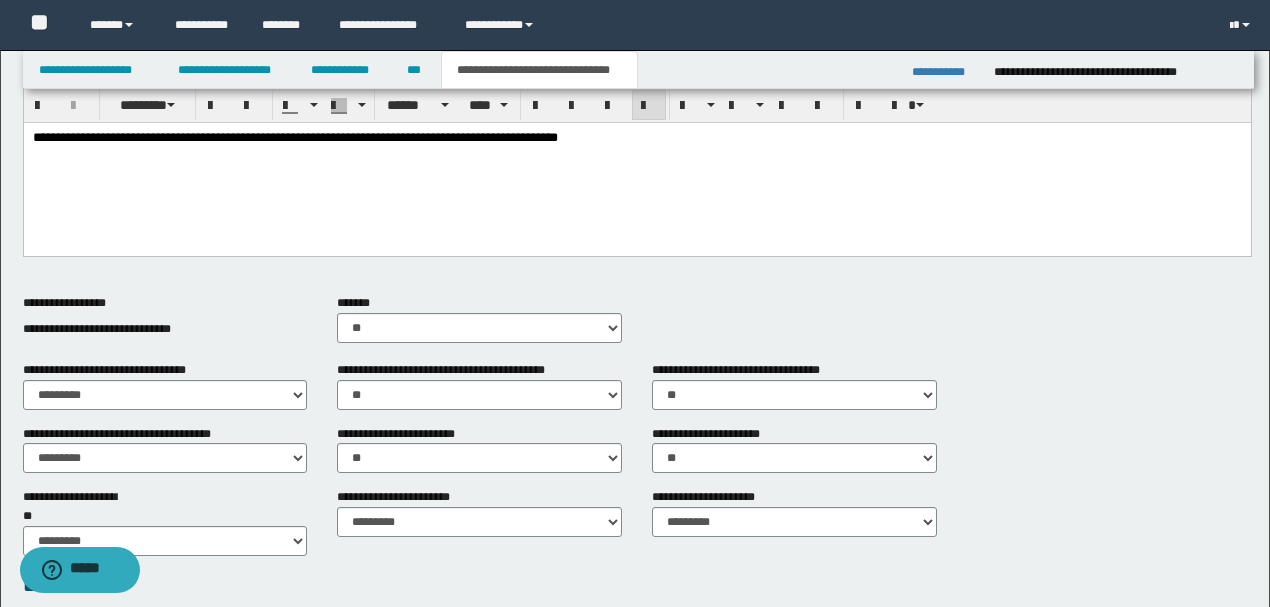 scroll, scrollTop: 485, scrollLeft: 0, axis: vertical 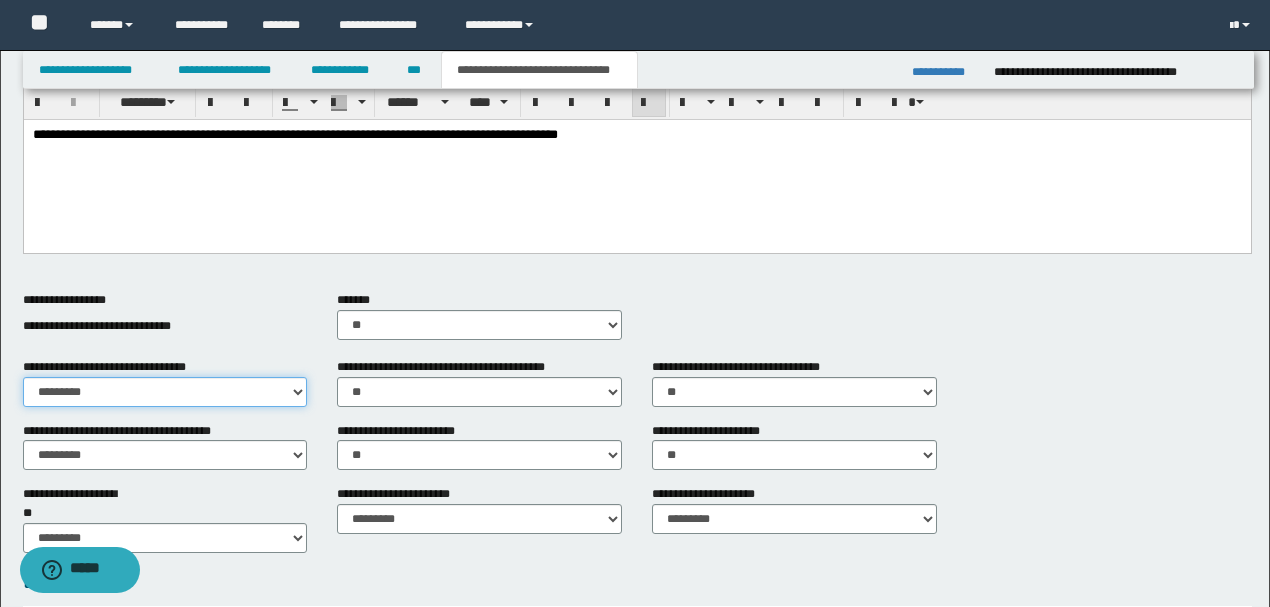 click on "*********
**
**" at bounding box center [165, 392] 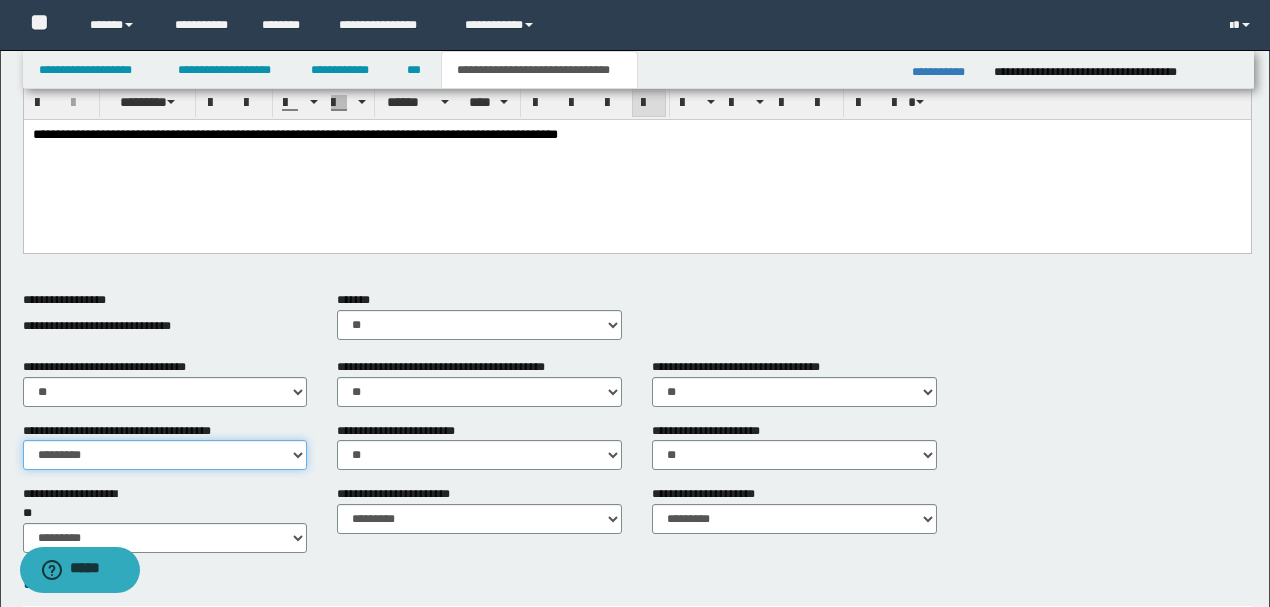 click on "*********
**
**" at bounding box center (165, 455) 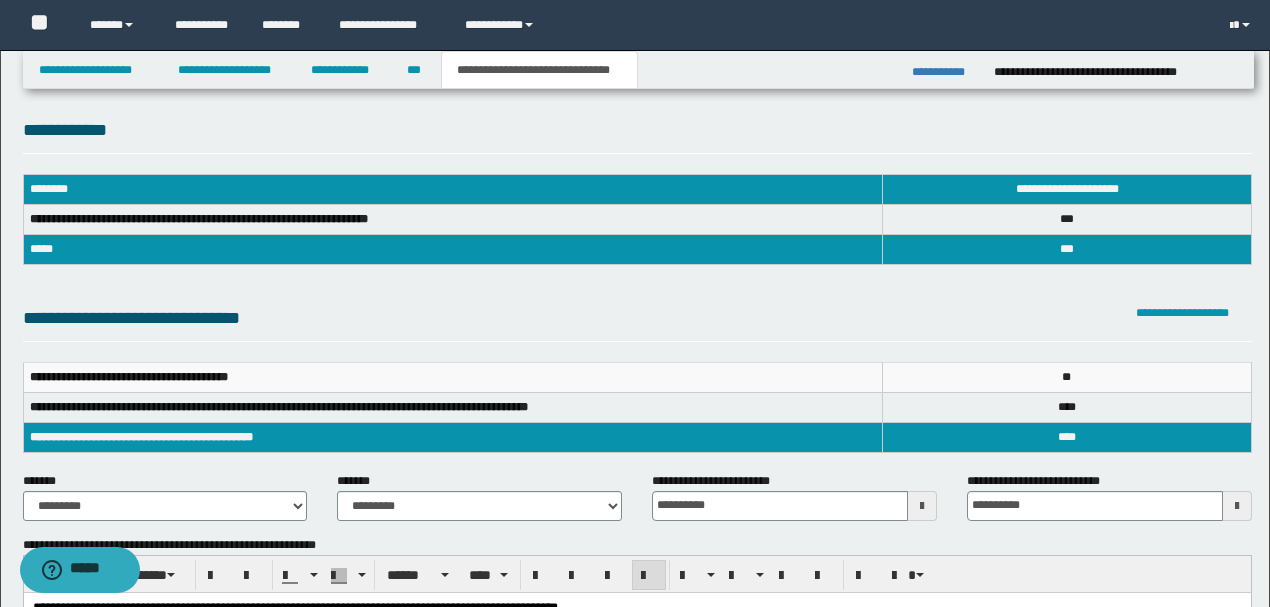 scroll, scrollTop: 0, scrollLeft: 0, axis: both 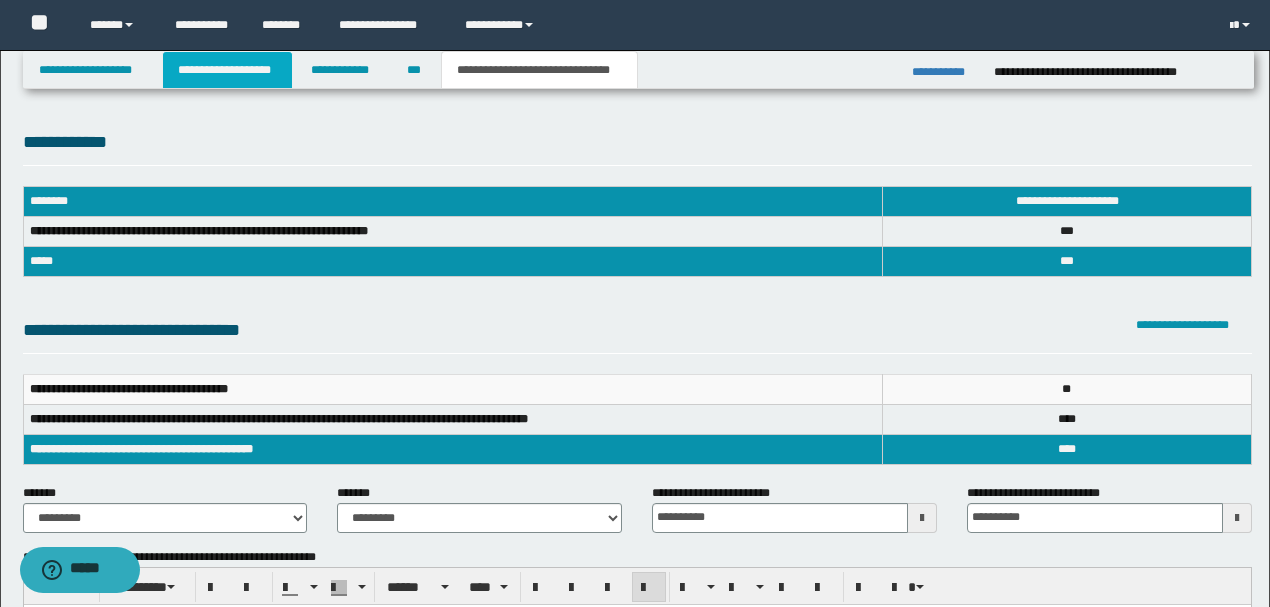 click on "**********" at bounding box center [227, 70] 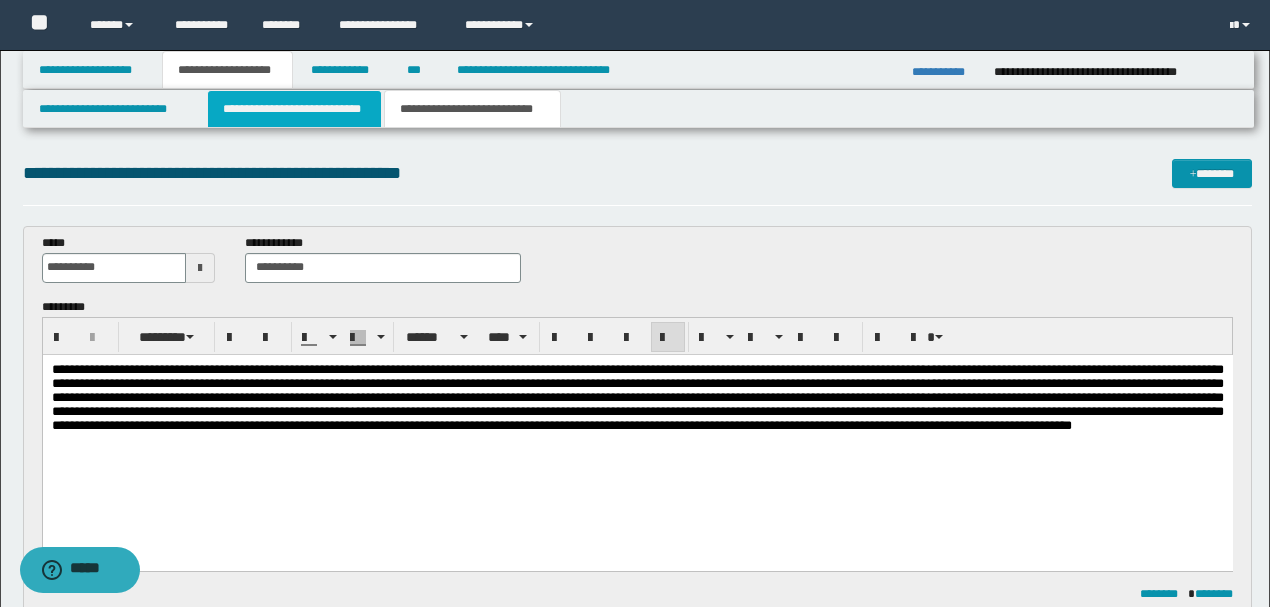 click on "**********" at bounding box center [294, 109] 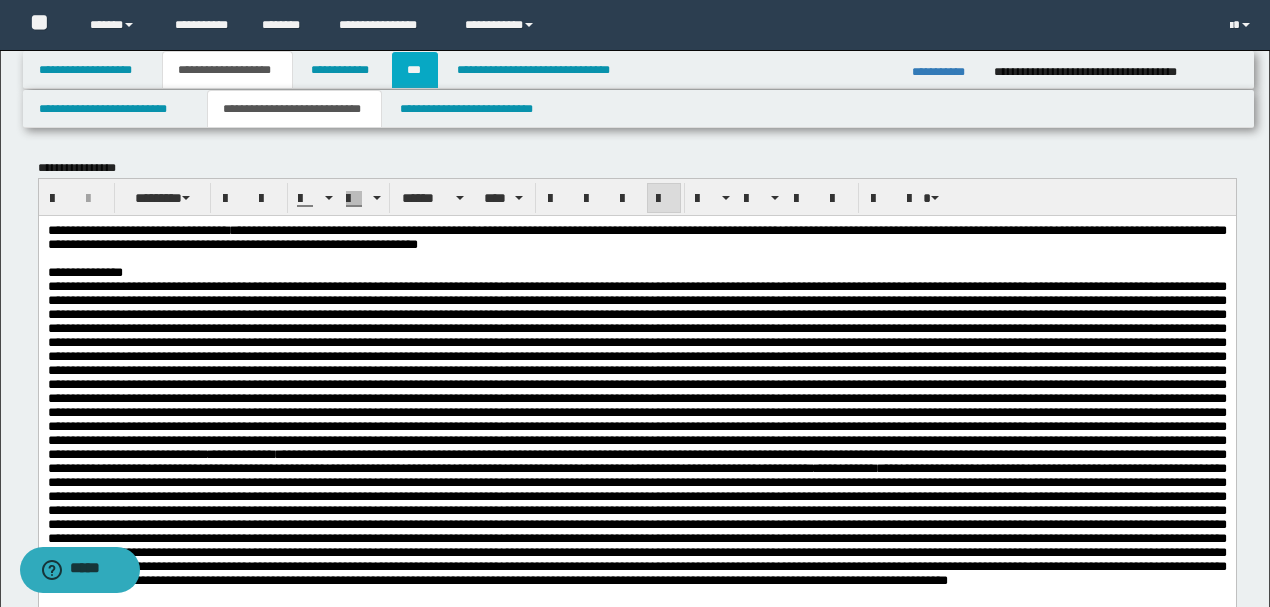 click on "***" at bounding box center [415, 70] 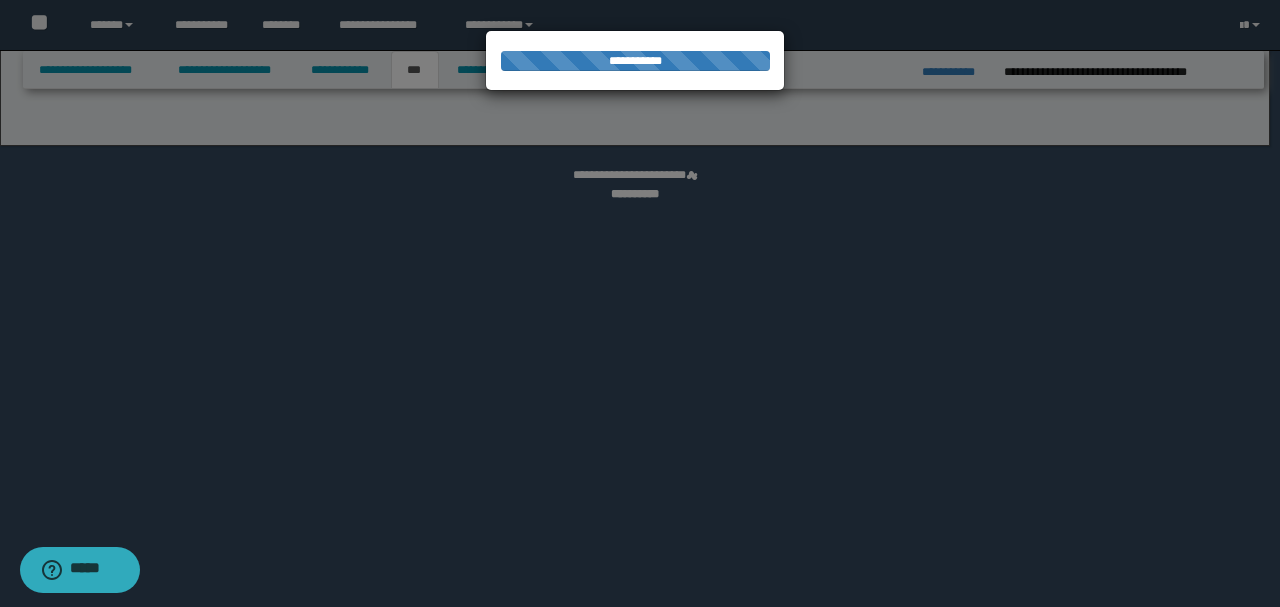 select on "*" 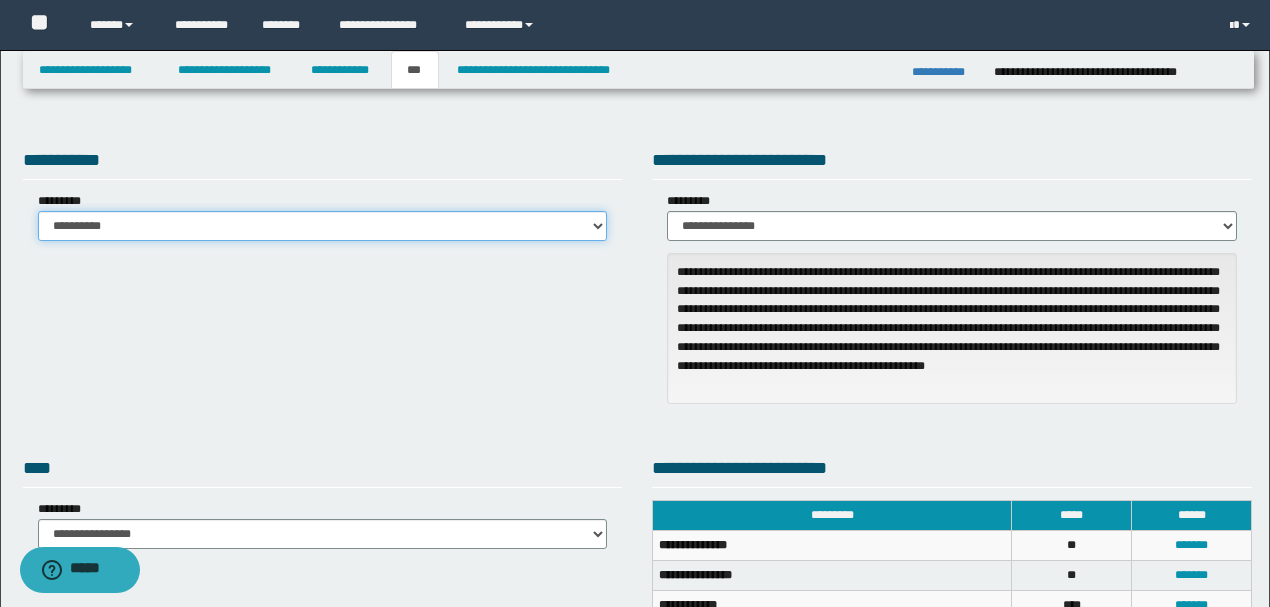 click on "**********" at bounding box center [323, 226] 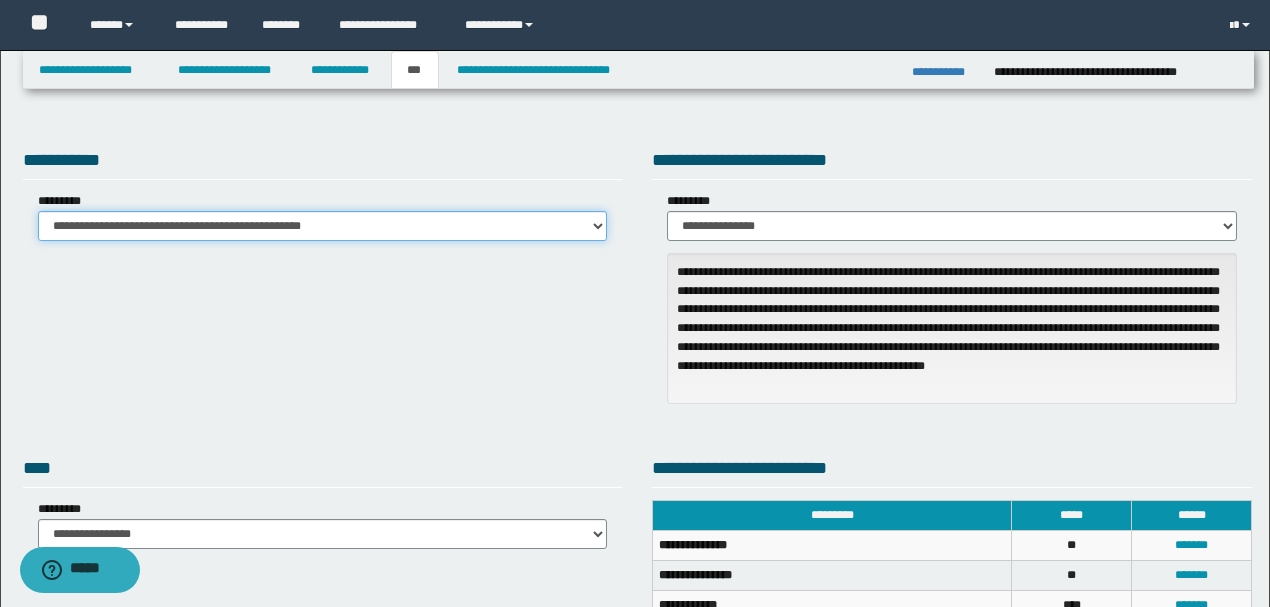 click on "**********" at bounding box center [323, 226] 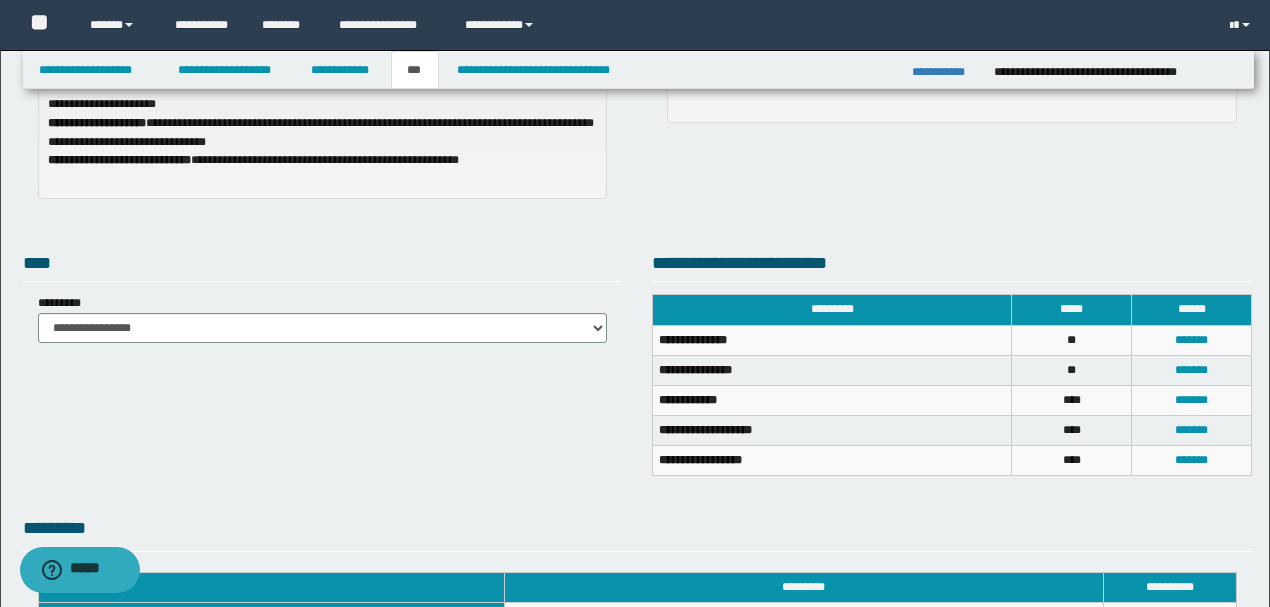 scroll, scrollTop: 333, scrollLeft: 0, axis: vertical 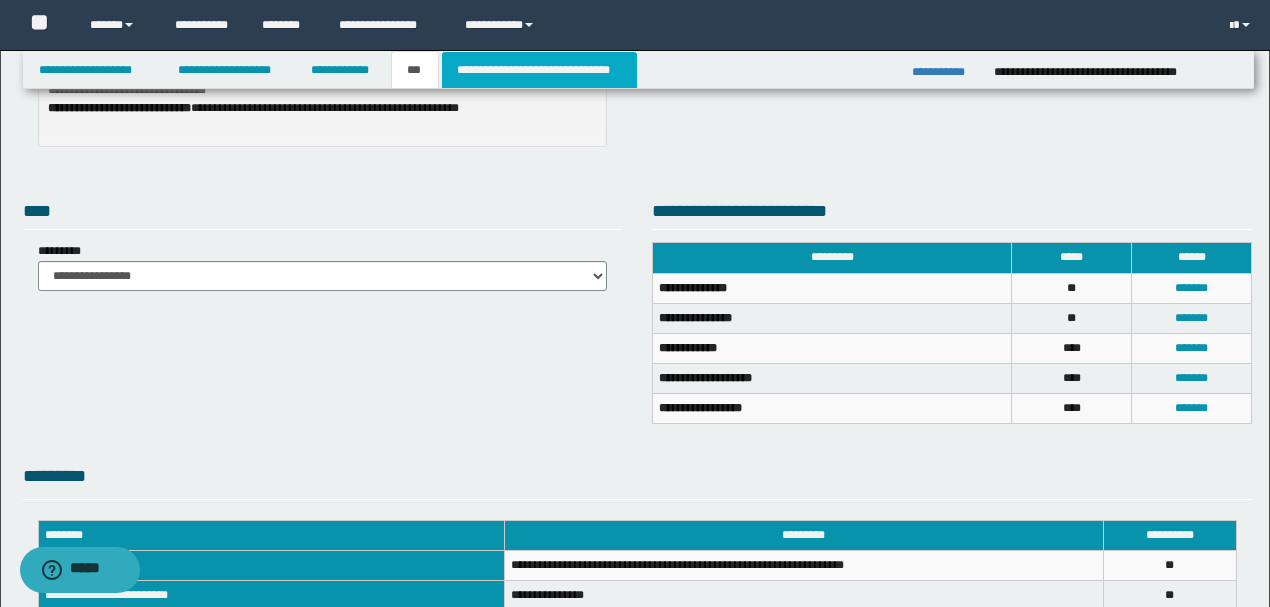 click on "**********" at bounding box center [539, 70] 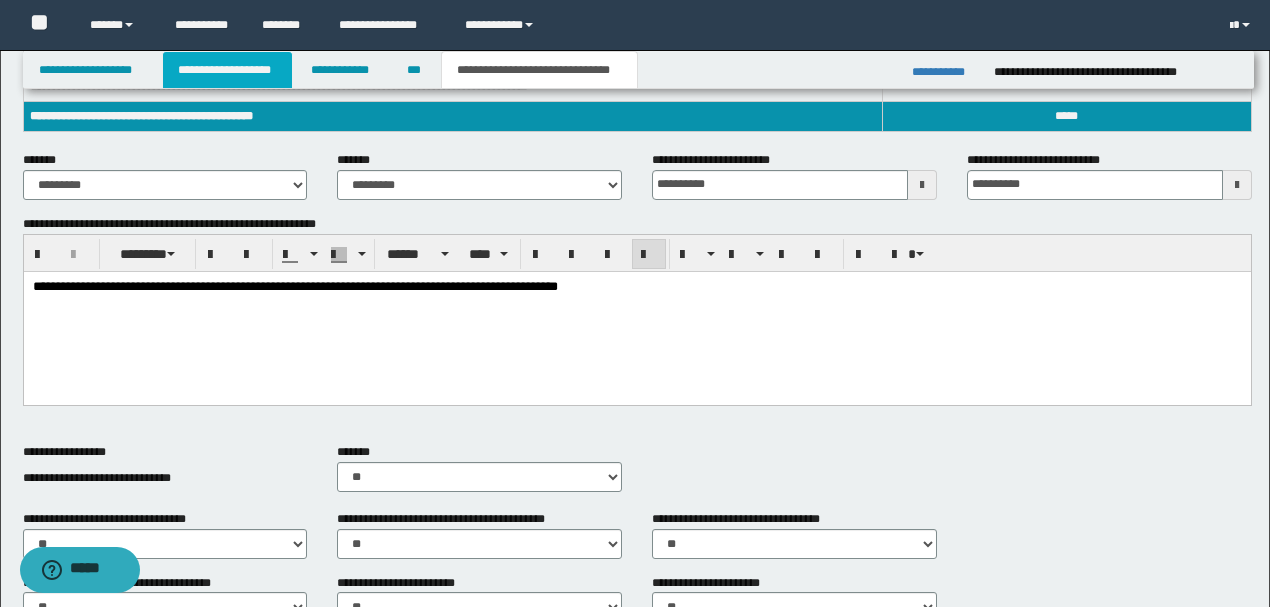 click on "**********" at bounding box center [227, 70] 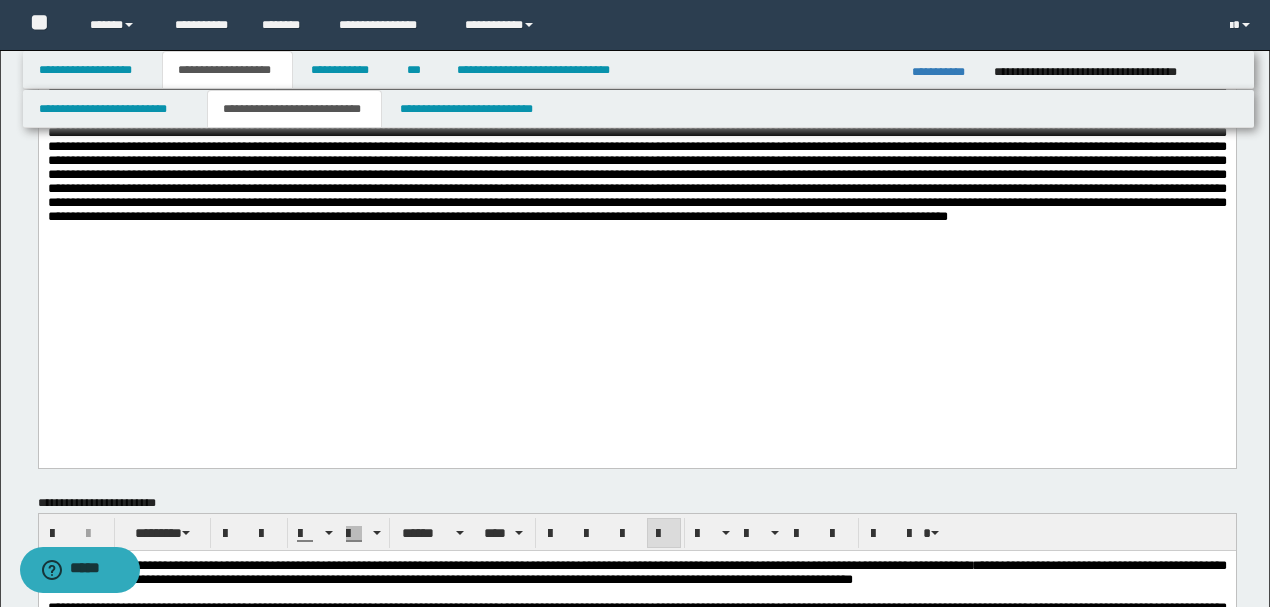 click on "**********" at bounding box center (294, 109) 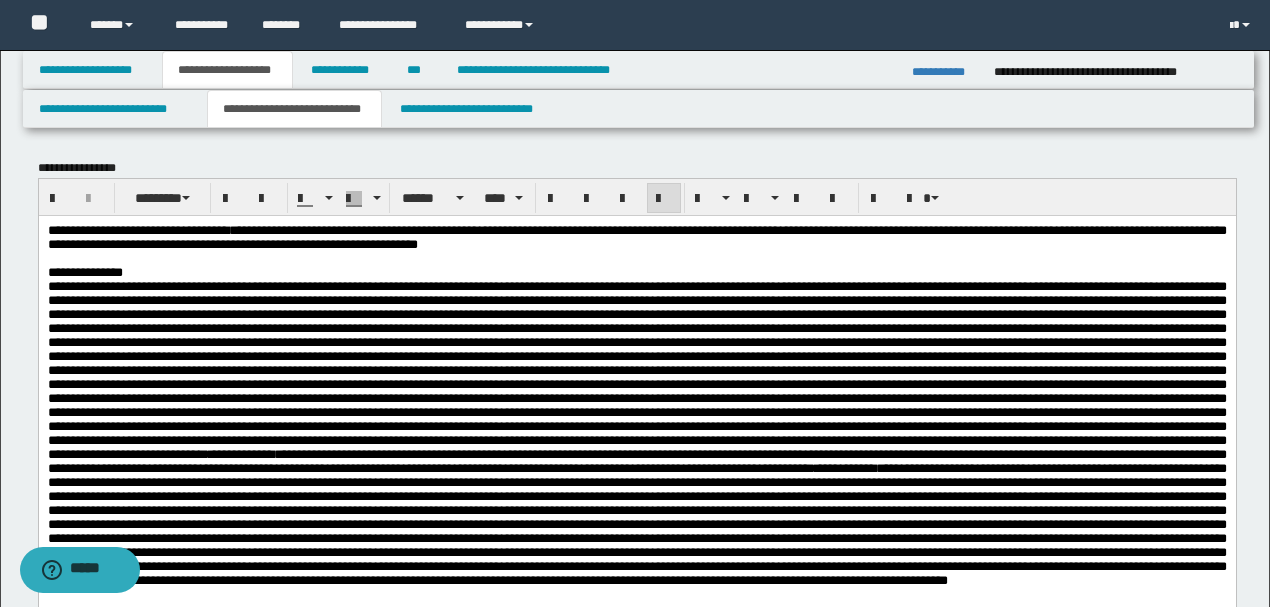 scroll, scrollTop: 0, scrollLeft: 0, axis: both 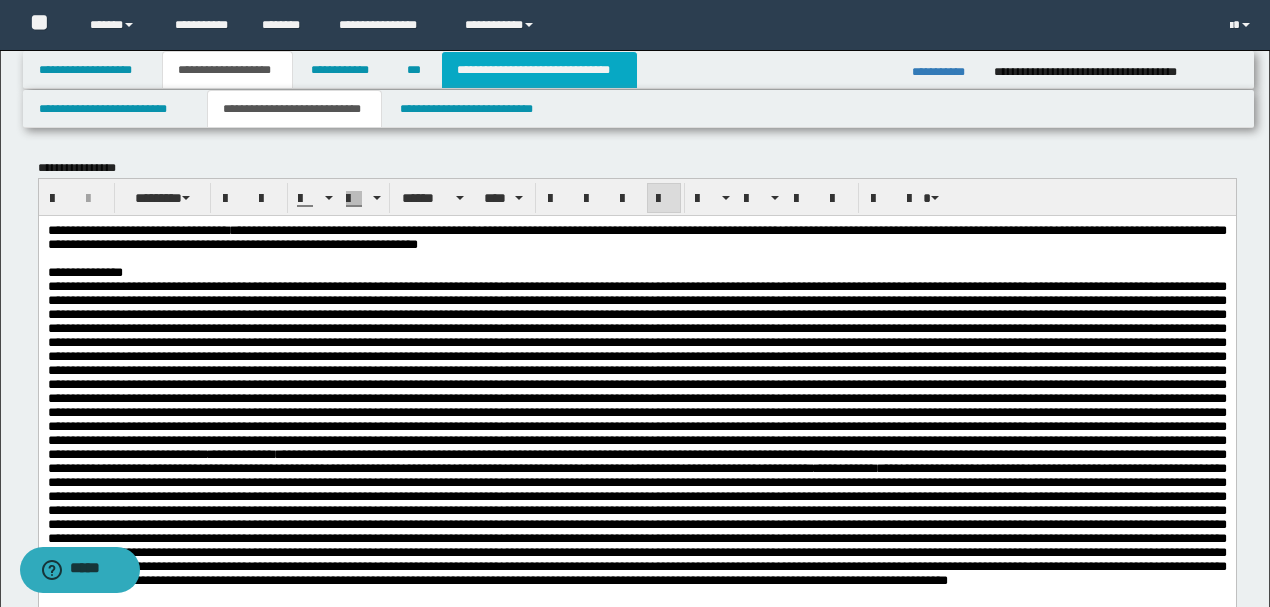 click on "**********" at bounding box center (539, 70) 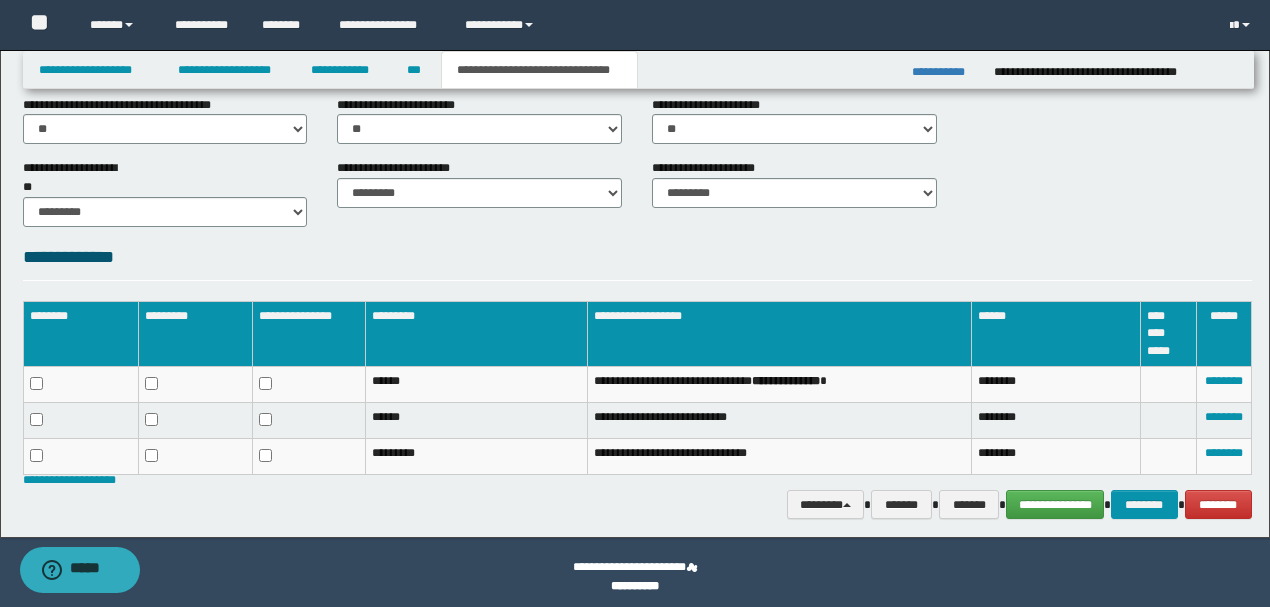 scroll, scrollTop: 819, scrollLeft: 0, axis: vertical 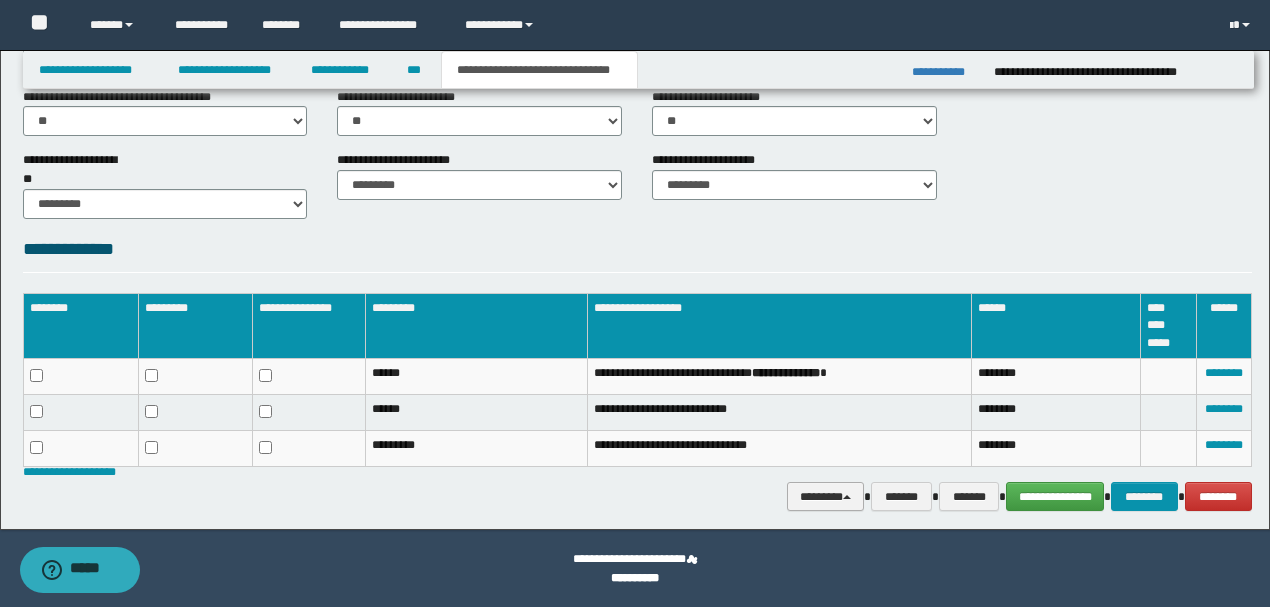 click on "********" at bounding box center [826, 496] 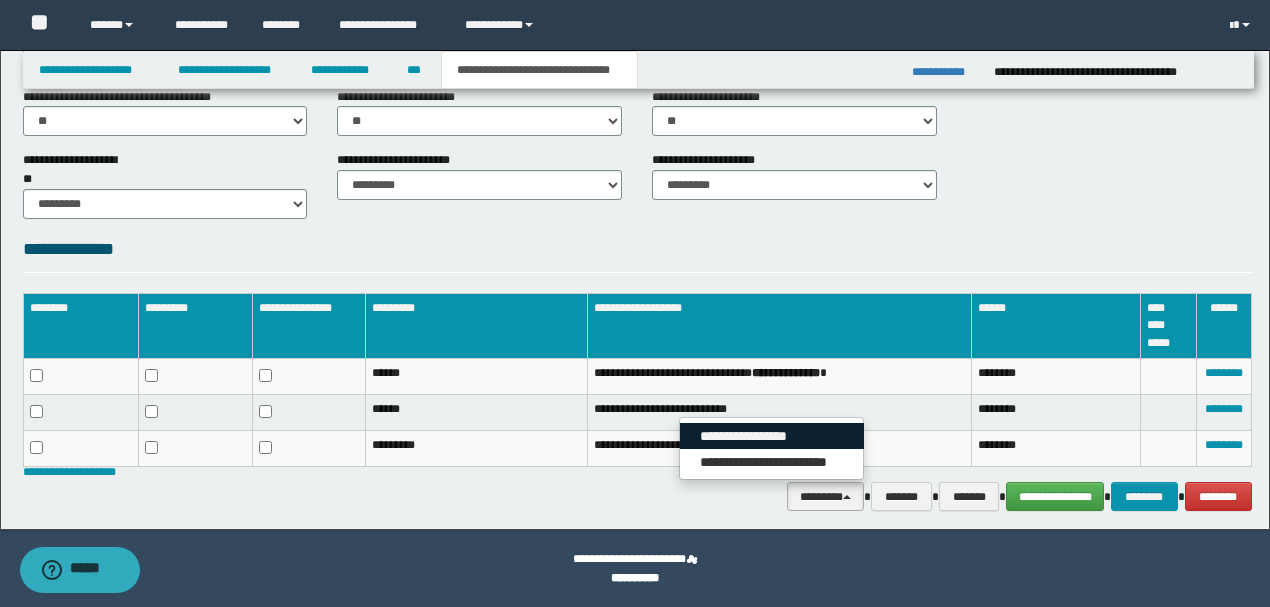 click on "**********" at bounding box center (772, 436) 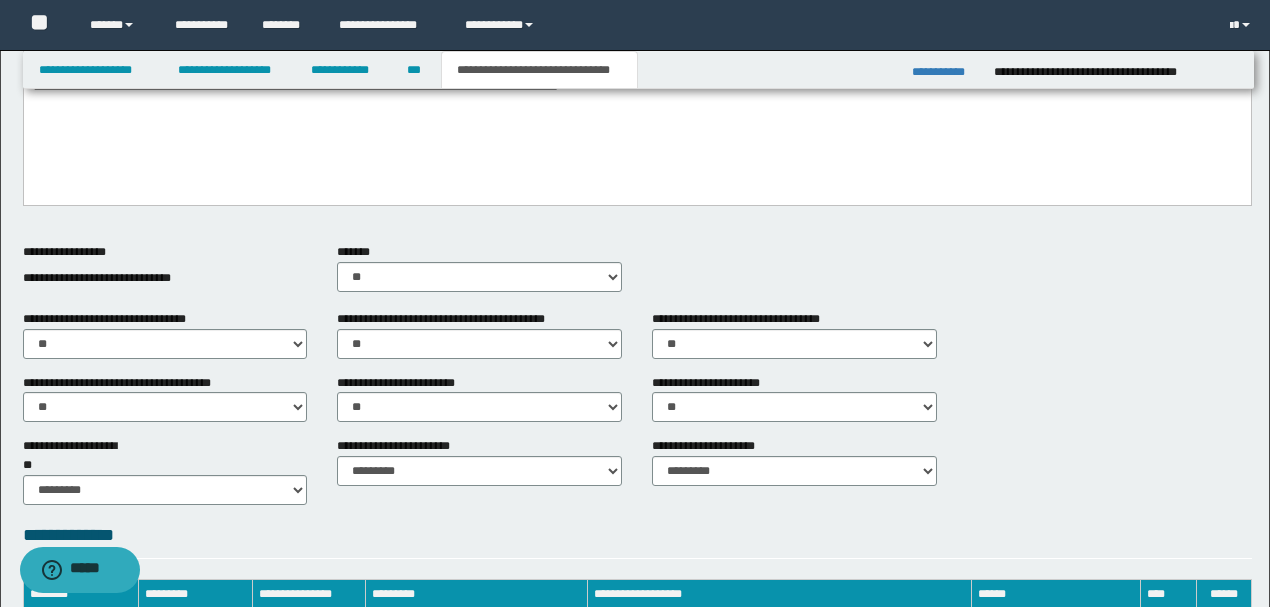 scroll, scrollTop: 819, scrollLeft: 0, axis: vertical 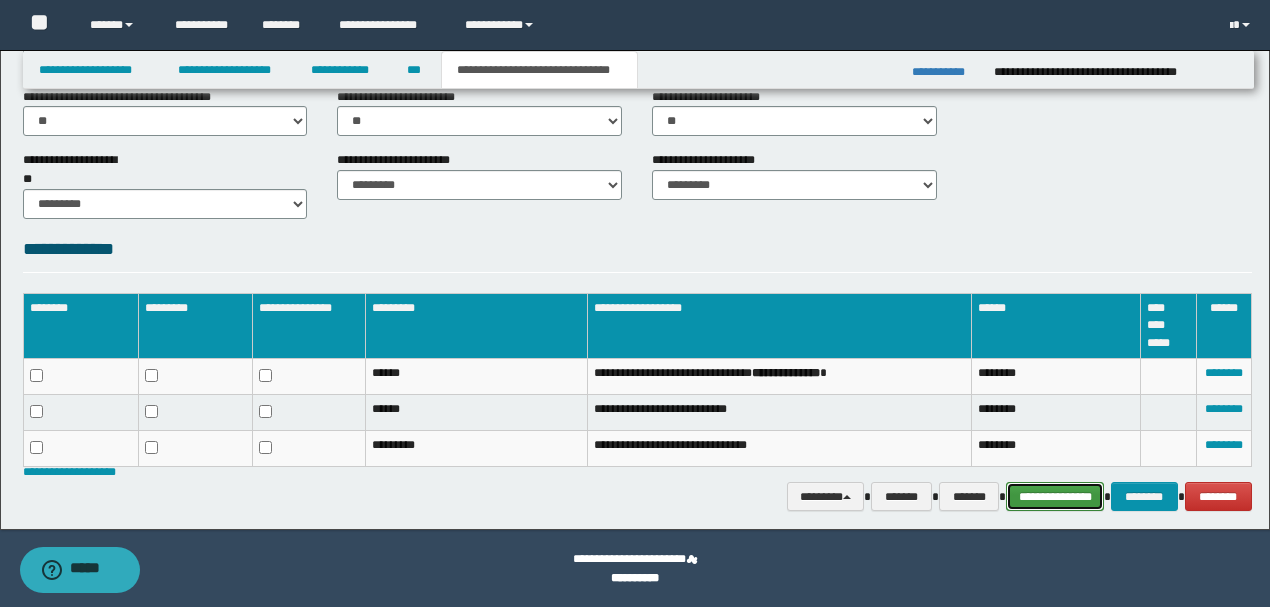 click on "**********" at bounding box center [1055, 496] 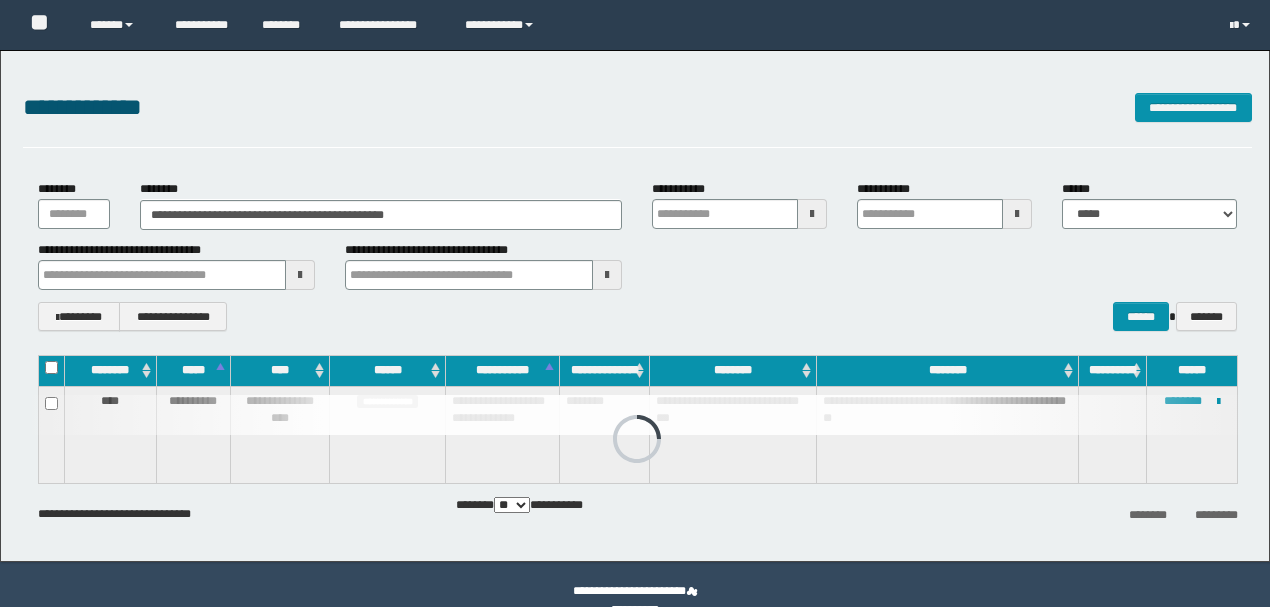 scroll, scrollTop: 0, scrollLeft: 0, axis: both 